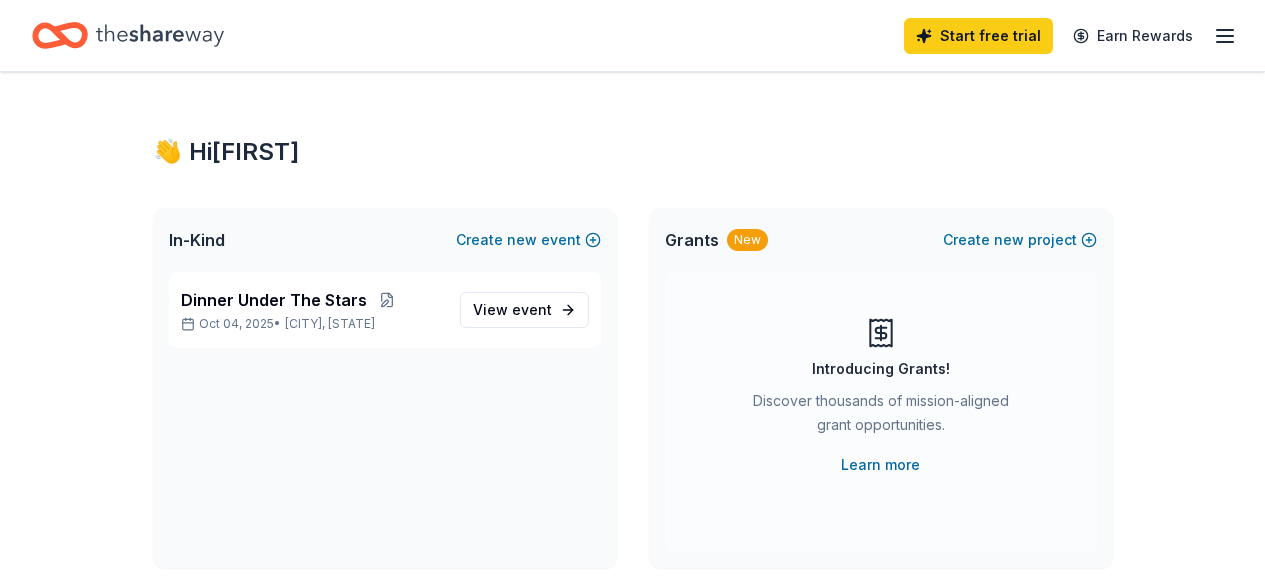 scroll, scrollTop: 0, scrollLeft: 0, axis: both 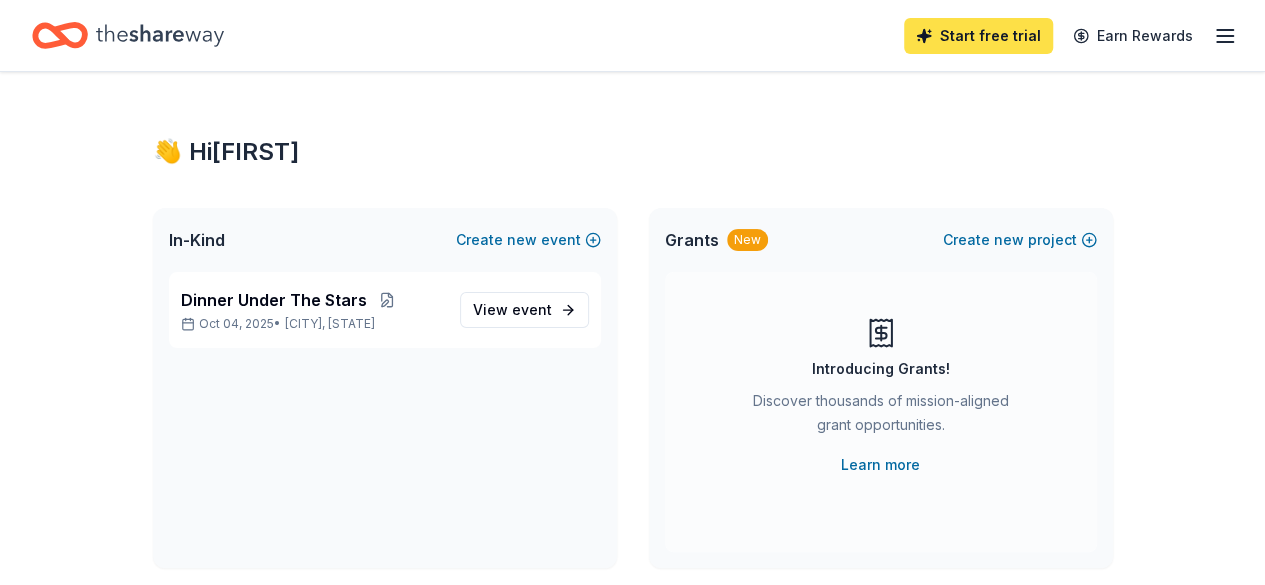 click on "Start free  trial" at bounding box center [978, 36] 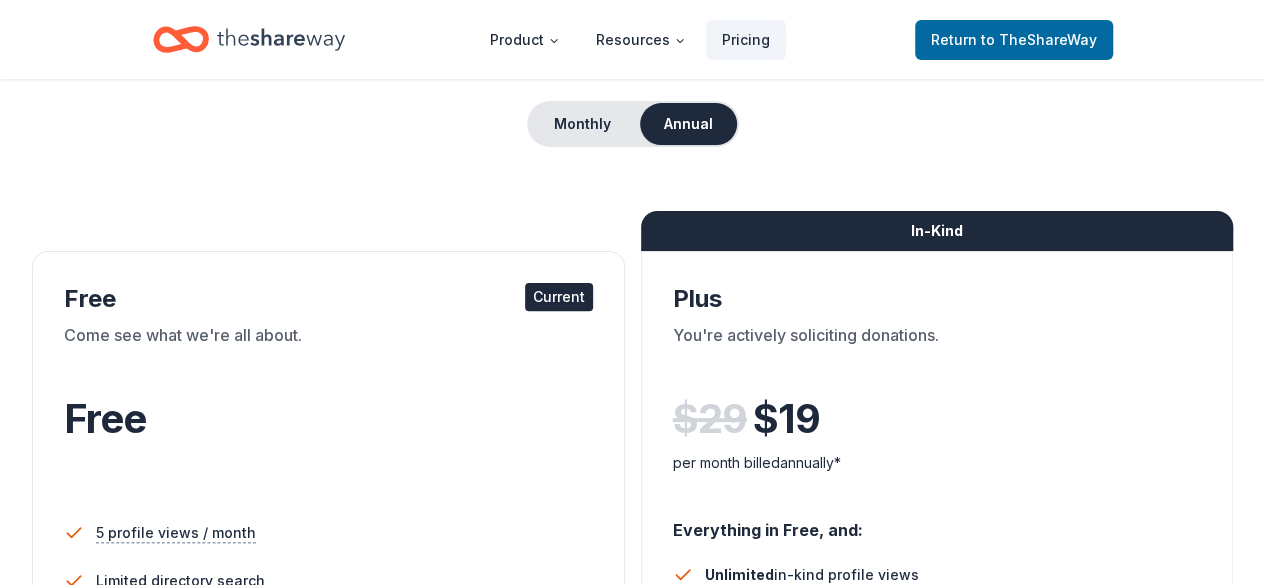 scroll, scrollTop: 160, scrollLeft: 0, axis: vertical 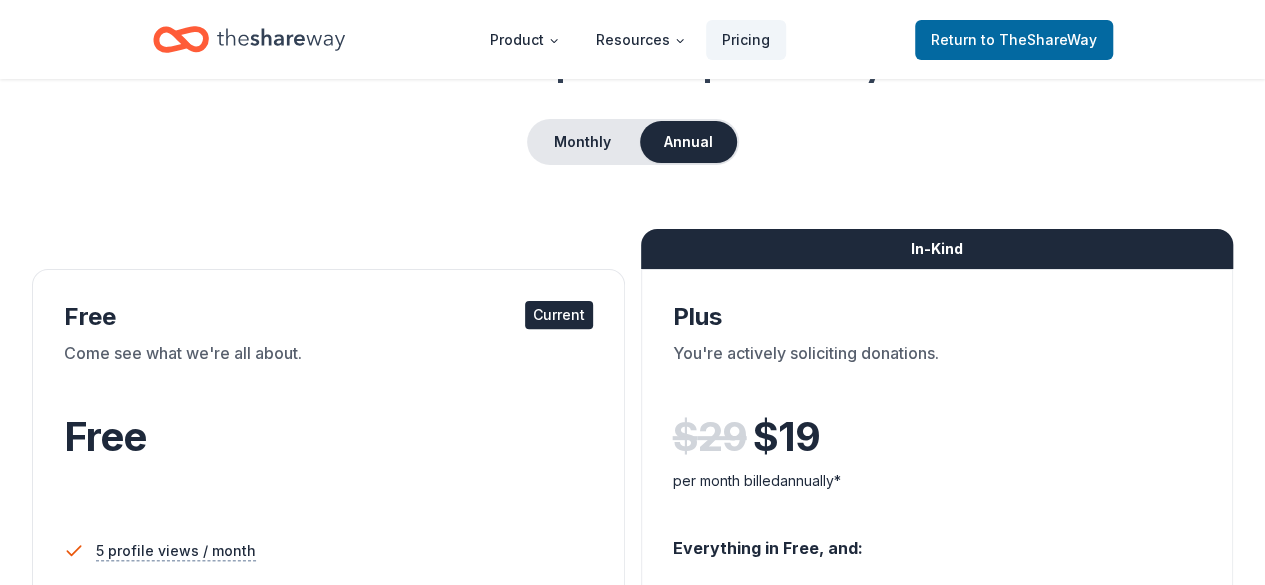 click on "Current" at bounding box center (559, 315) 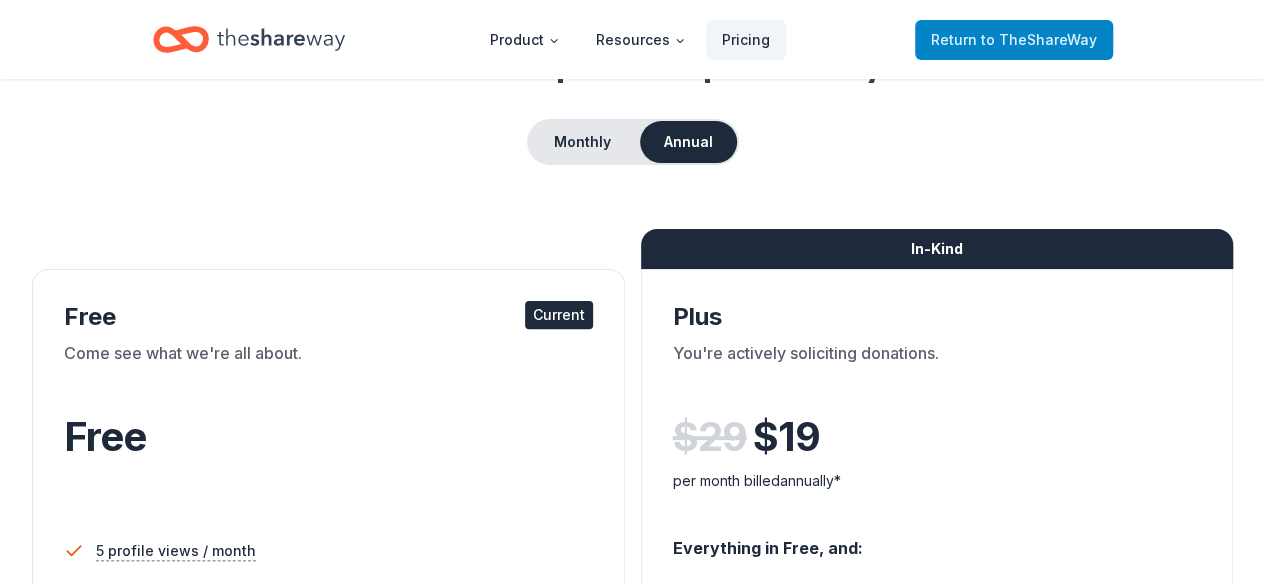 click on "to TheShareWay" at bounding box center [1039, 39] 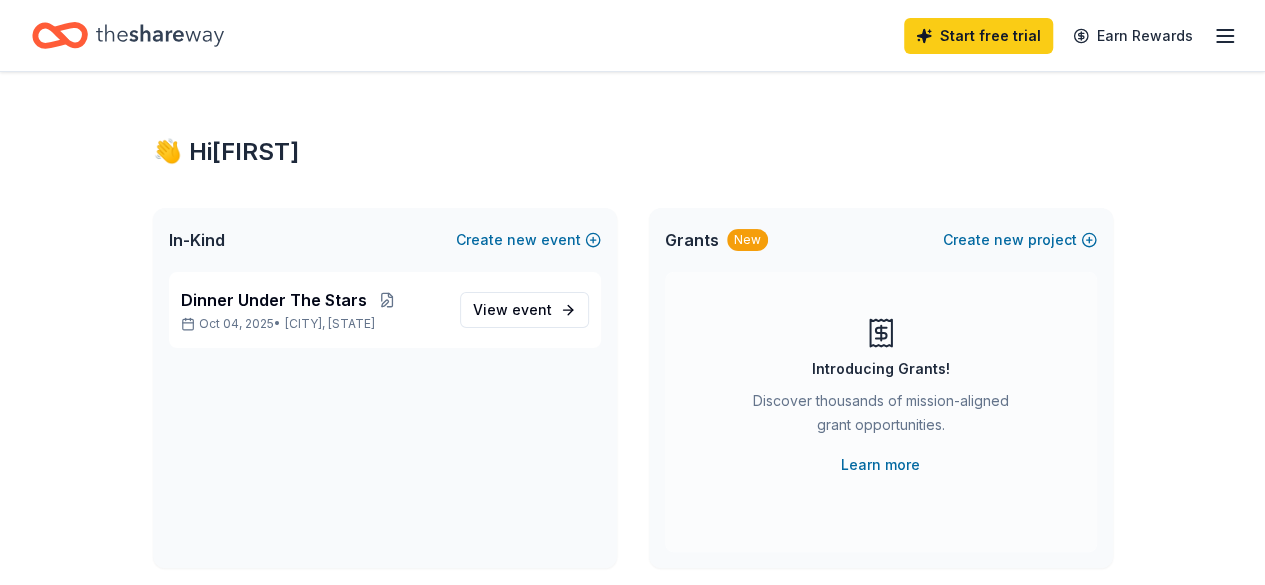 click on "Discover thousands of mission-aligned grant opportunities." at bounding box center (881, 417) 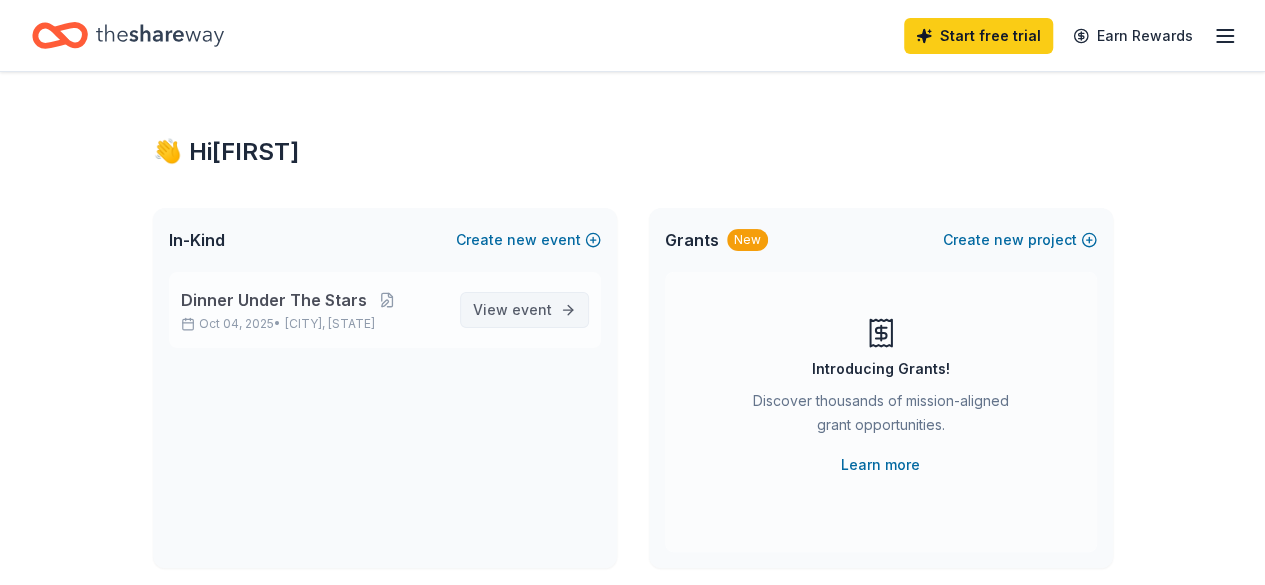 click on "event" at bounding box center [532, 309] 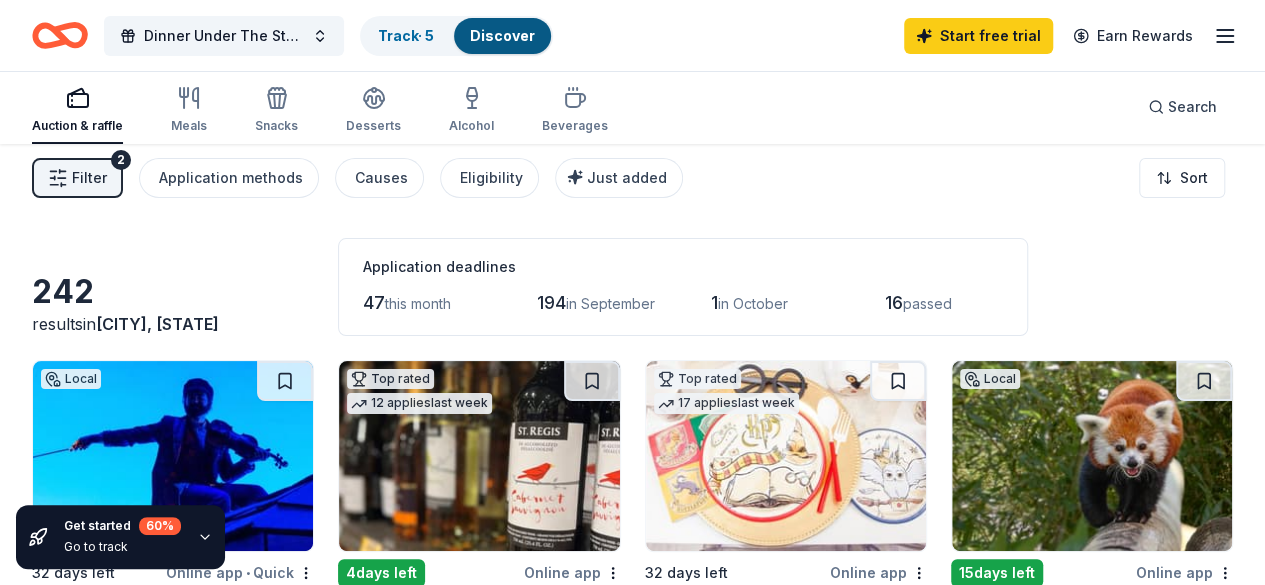 scroll, scrollTop: 0, scrollLeft: 0, axis: both 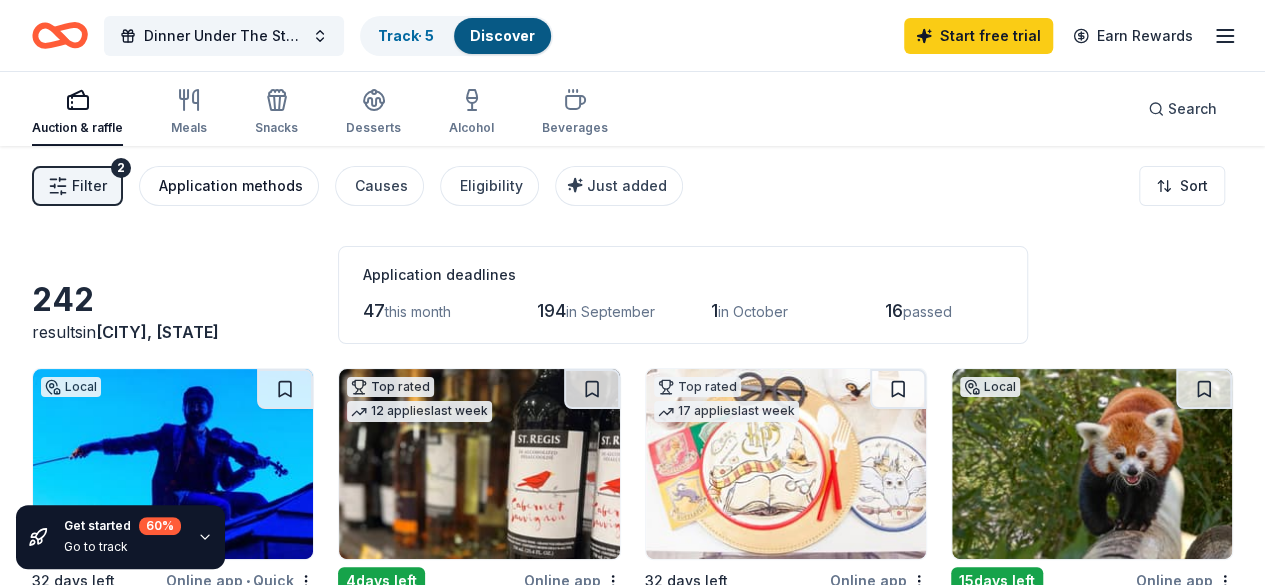 click on "Application methods" at bounding box center (231, 186) 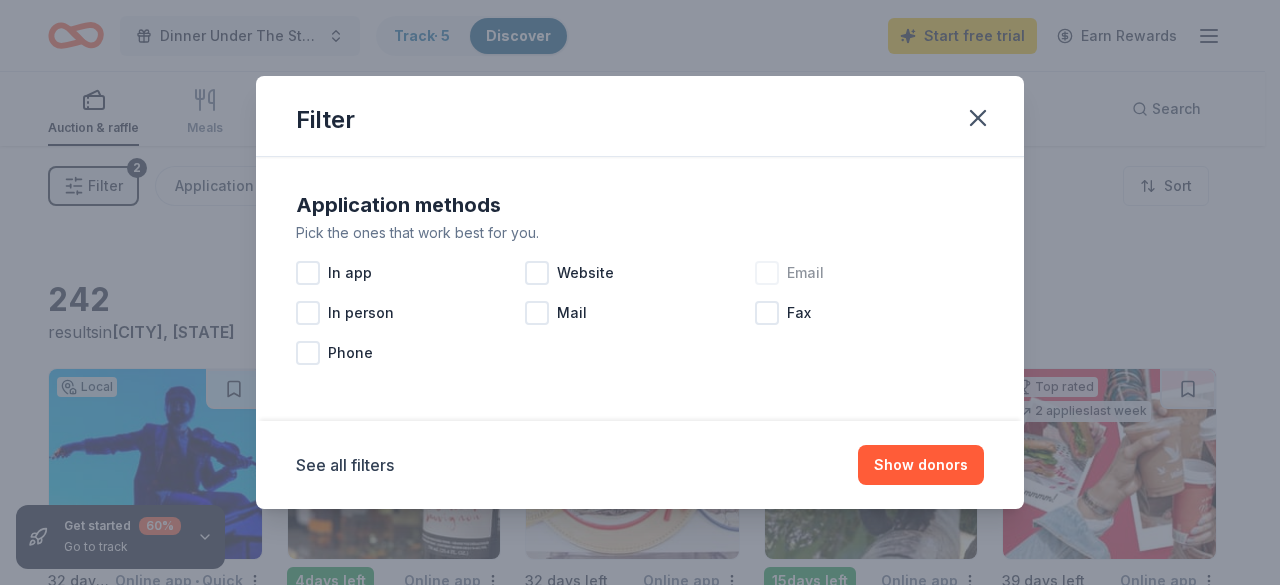 click at bounding box center [767, 273] 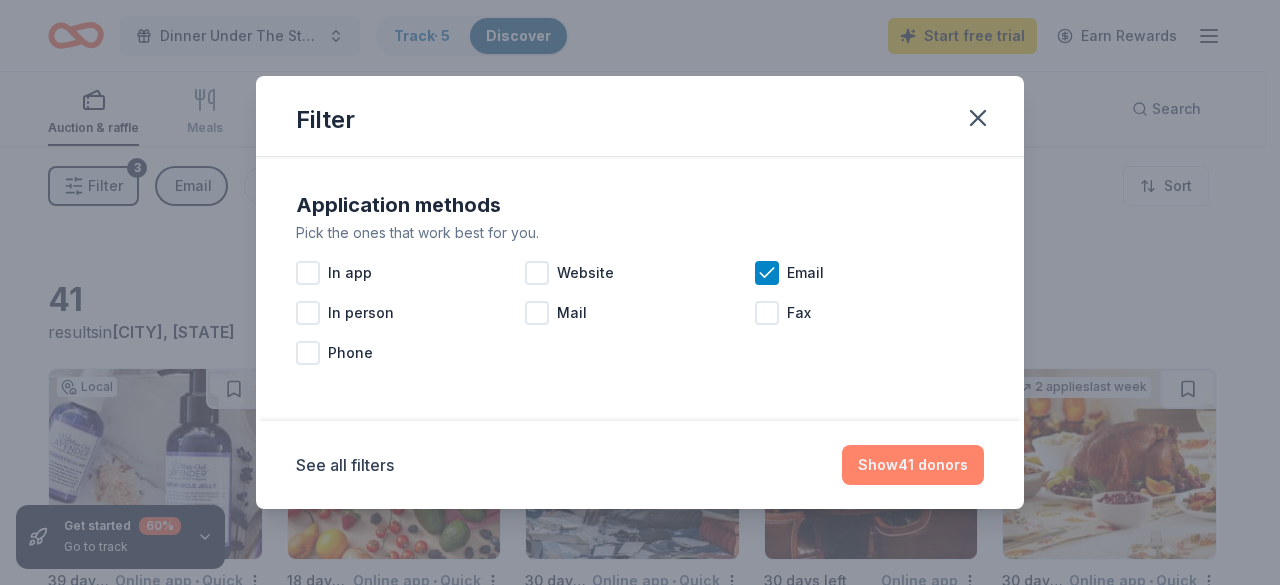 click on "Show  41   donors" at bounding box center (913, 465) 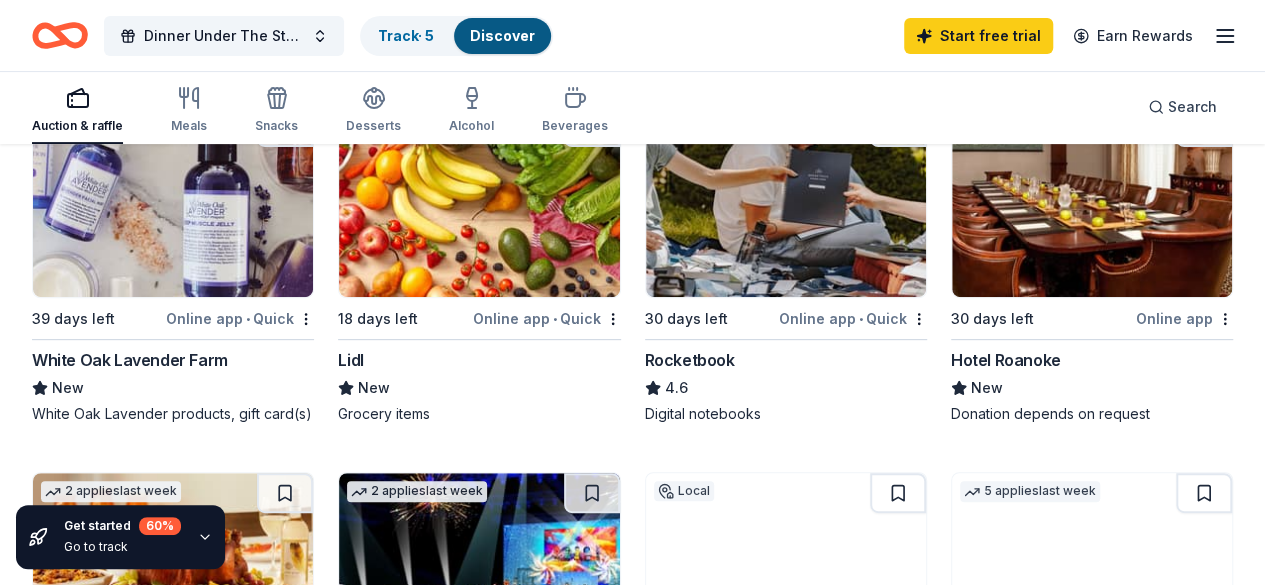 scroll, scrollTop: 0, scrollLeft: 0, axis: both 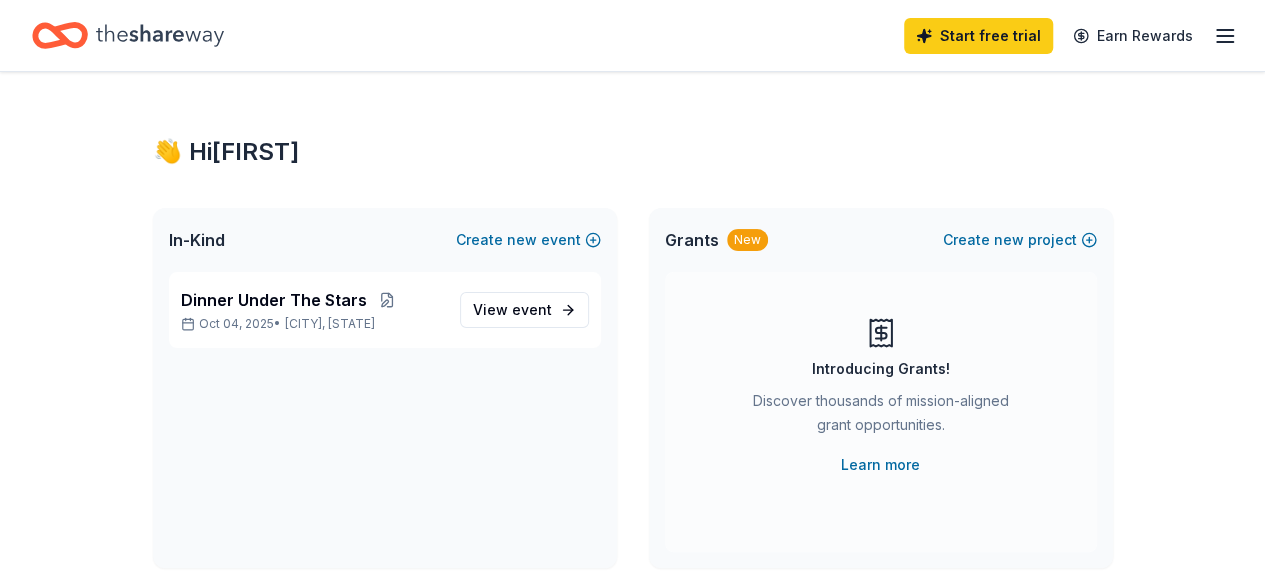 click 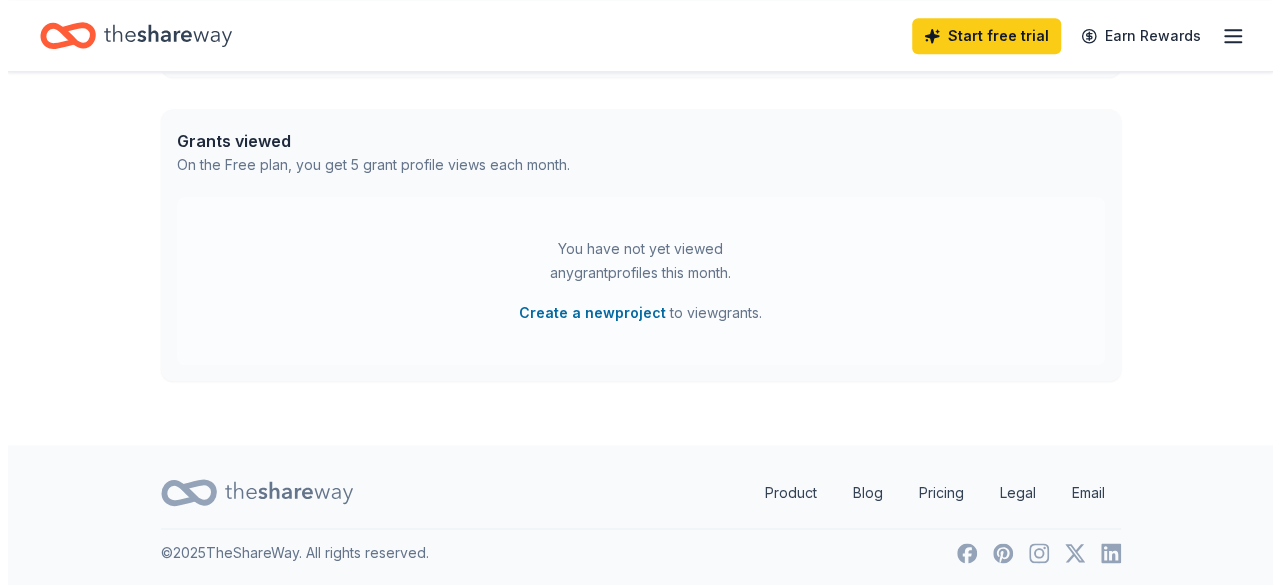 scroll, scrollTop: 1026, scrollLeft: 0, axis: vertical 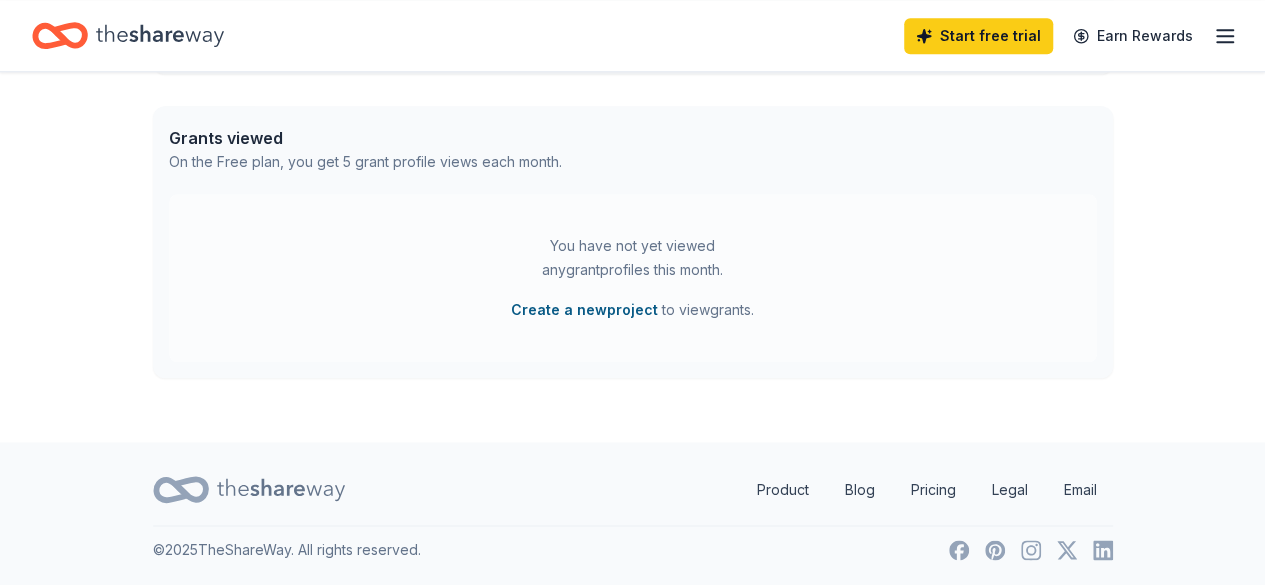 click on "Create a new  project" at bounding box center (584, 310) 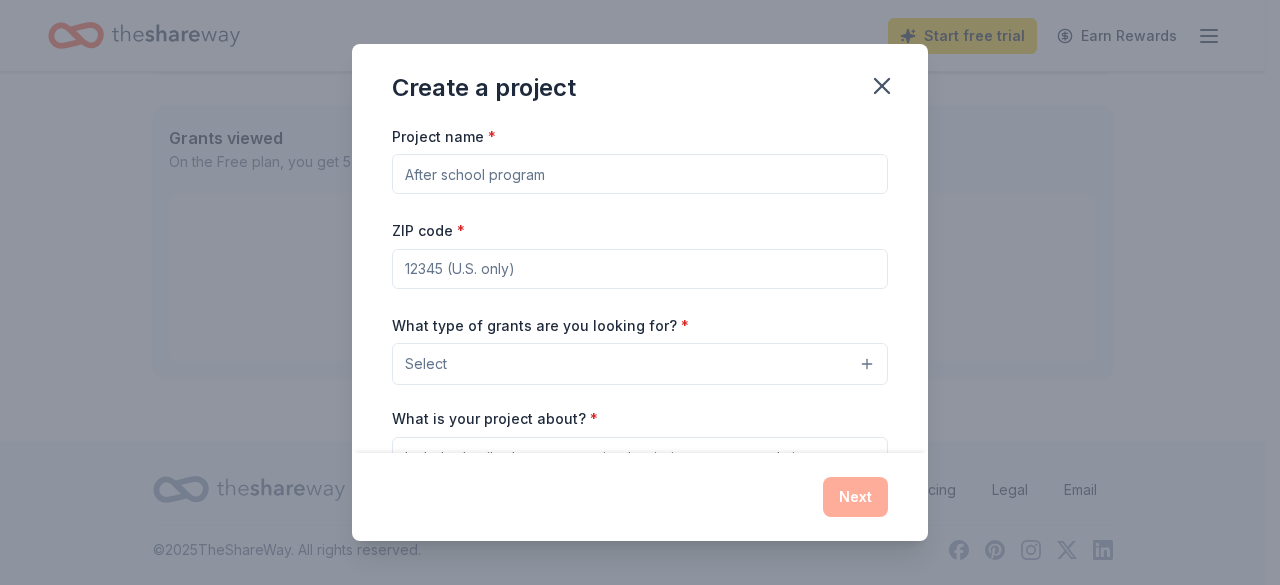 click on "Select" at bounding box center [640, 364] 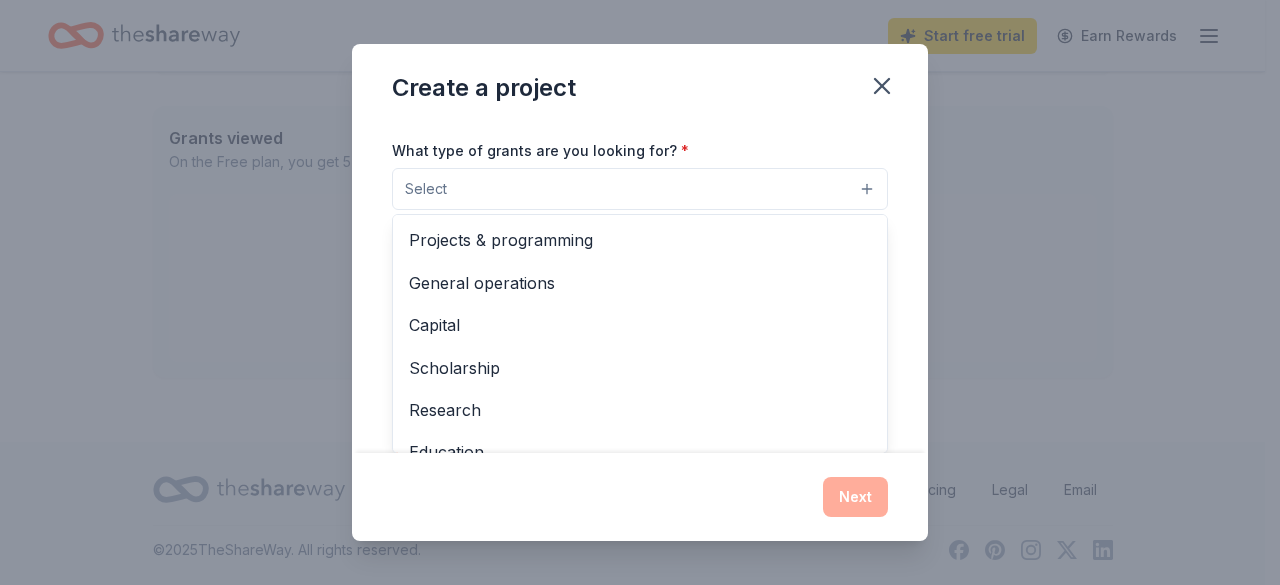 scroll, scrollTop: 179, scrollLeft: 0, axis: vertical 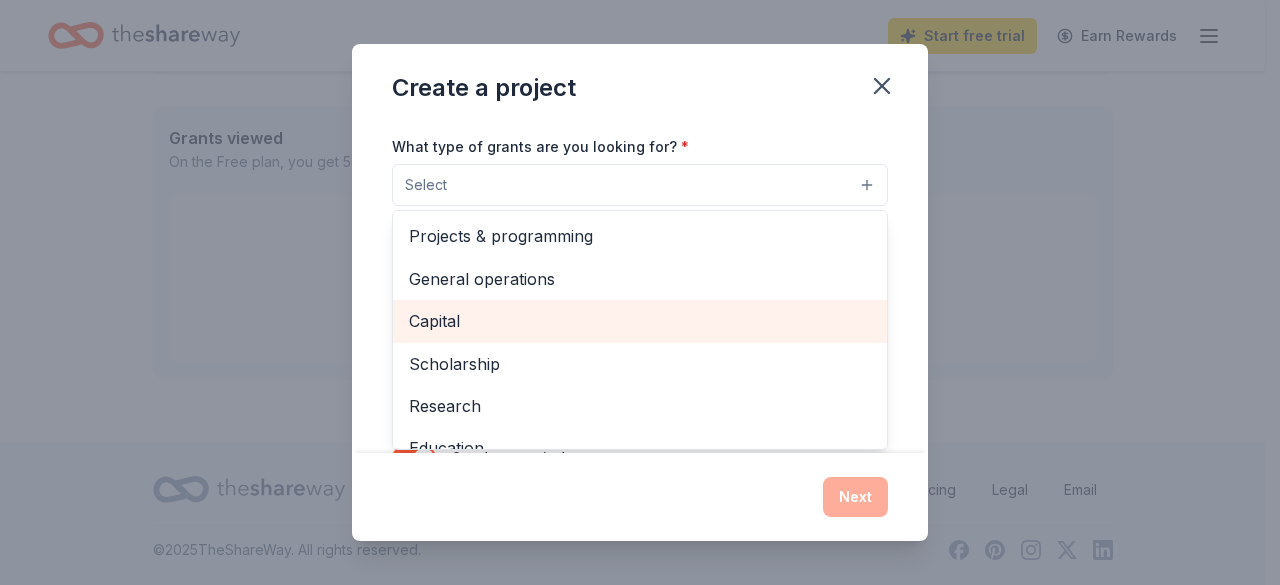 click on "Capital" at bounding box center (640, 321) 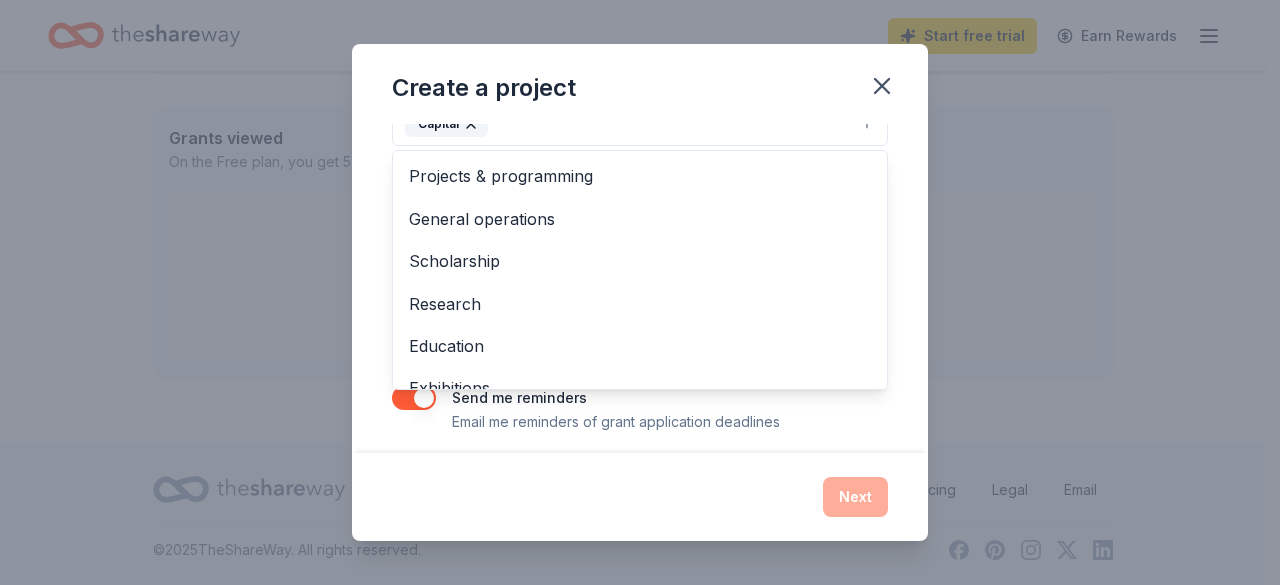 scroll, scrollTop: 250, scrollLeft: 0, axis: vertical 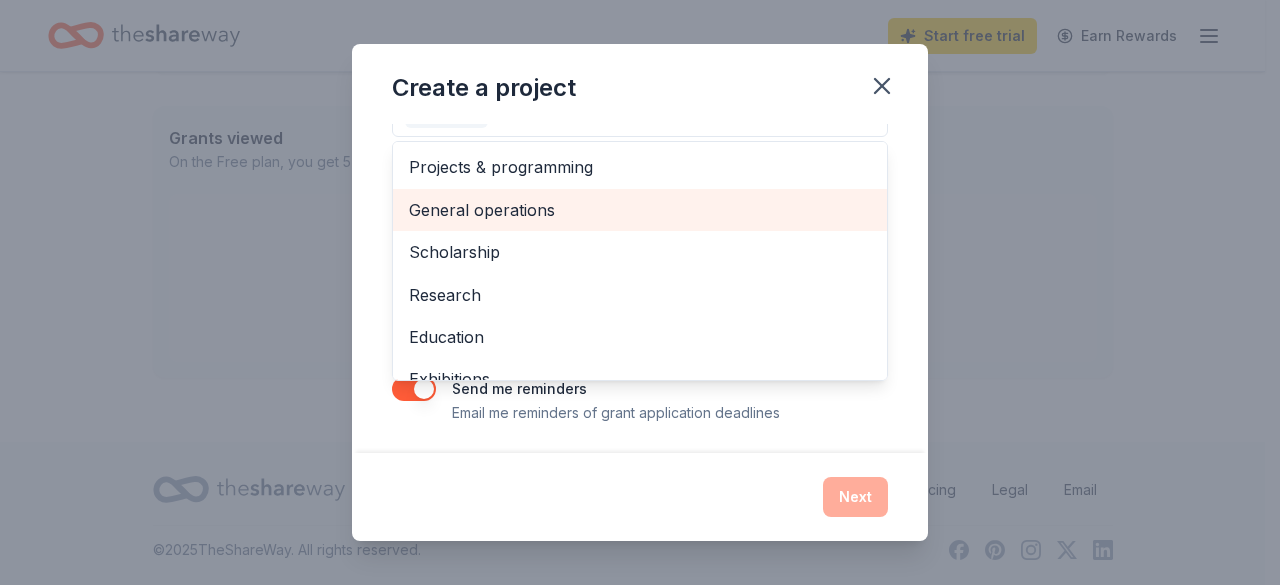 click on "General operations" at bounding box center (640, 210) 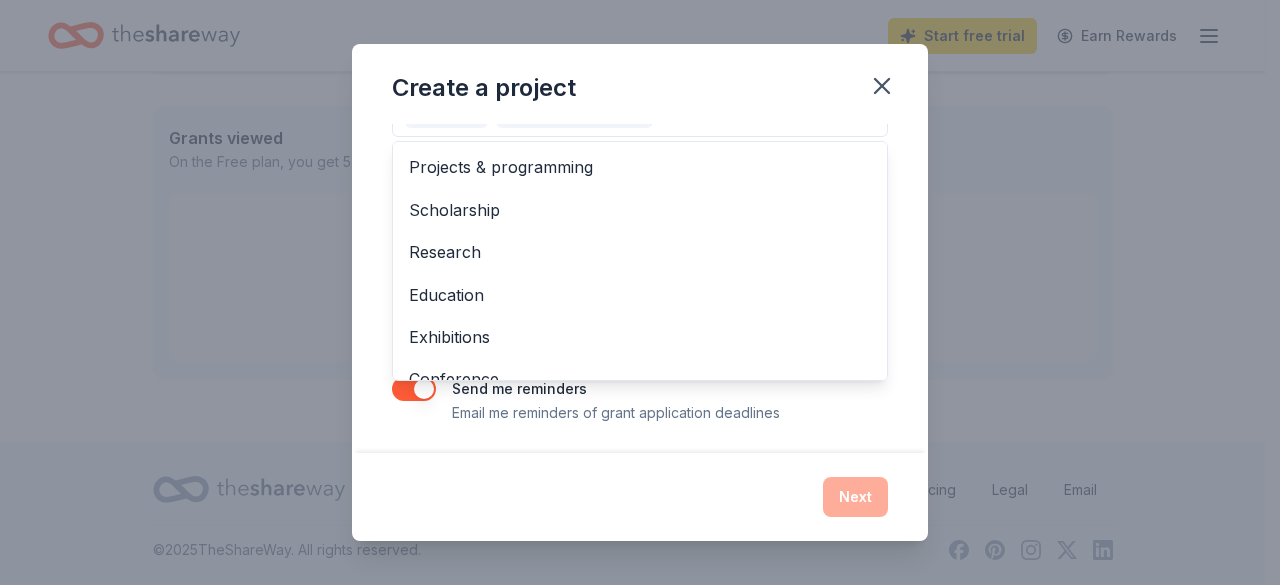 click on "Create a project Project name * [ZIP] * What type of grants are you looking for? * Capital General operations Projects & programming Scholarship Research Education Exhibitions Conference Training and capacity building Fellowship Other What is your project about? * We use this to match you to relevant grant opportunities.   See examples We recommend at least 300 characters to get the best grant matches. Send me reminders Email me reminders of grant application deadlines Next" at bounding box center (640, 293) 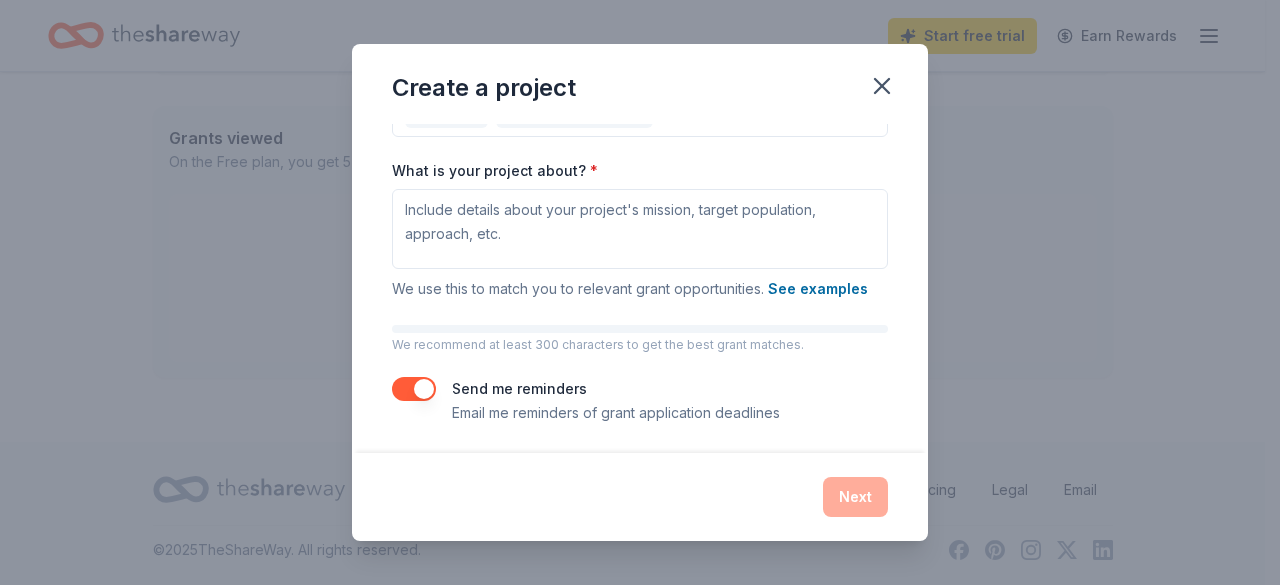 scroll, scrollTop: 218, scrollLeft: 0, axis: vertical 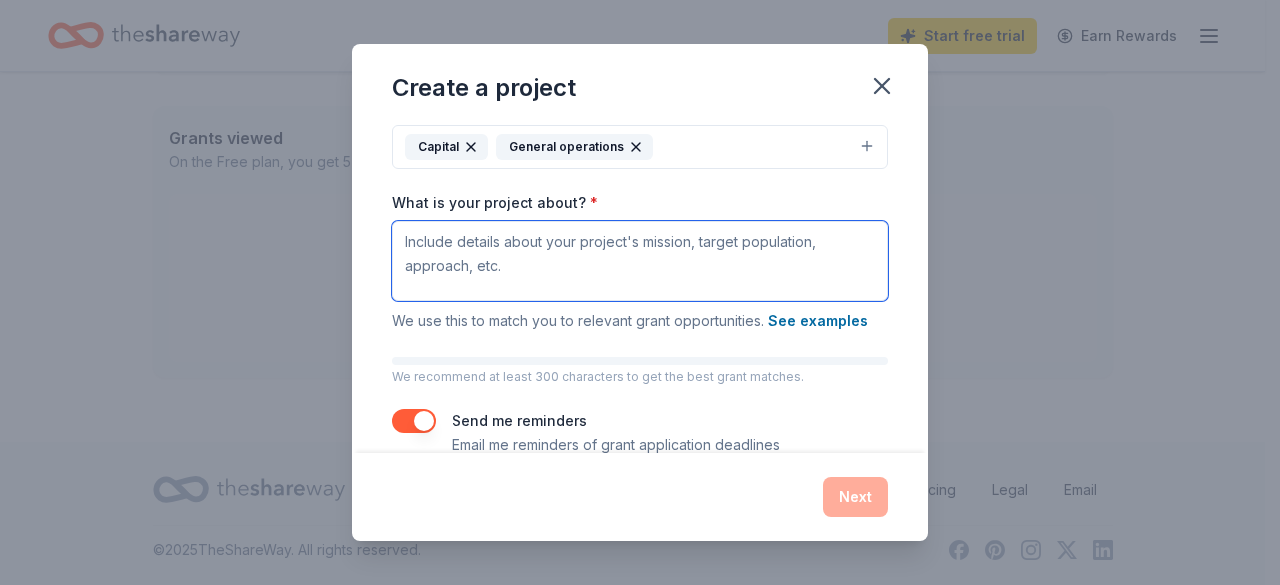 click on "What is your project about? *" at bounding box center (640, 261) 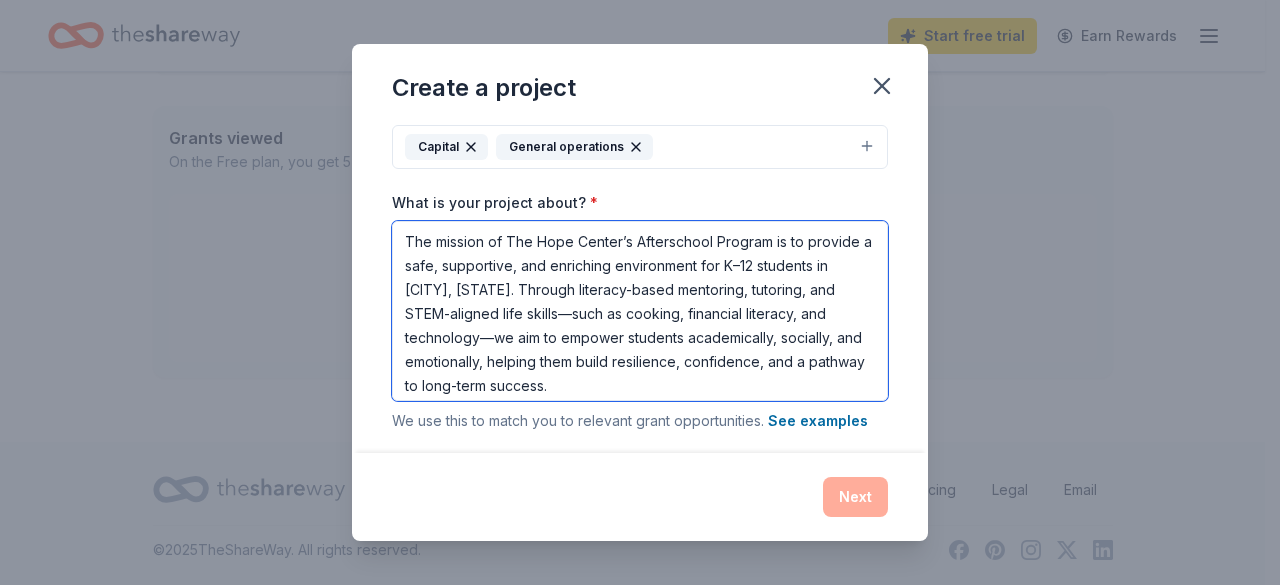 scroll, scrollTop: 258, scrollLeft: 0, axis: vertical 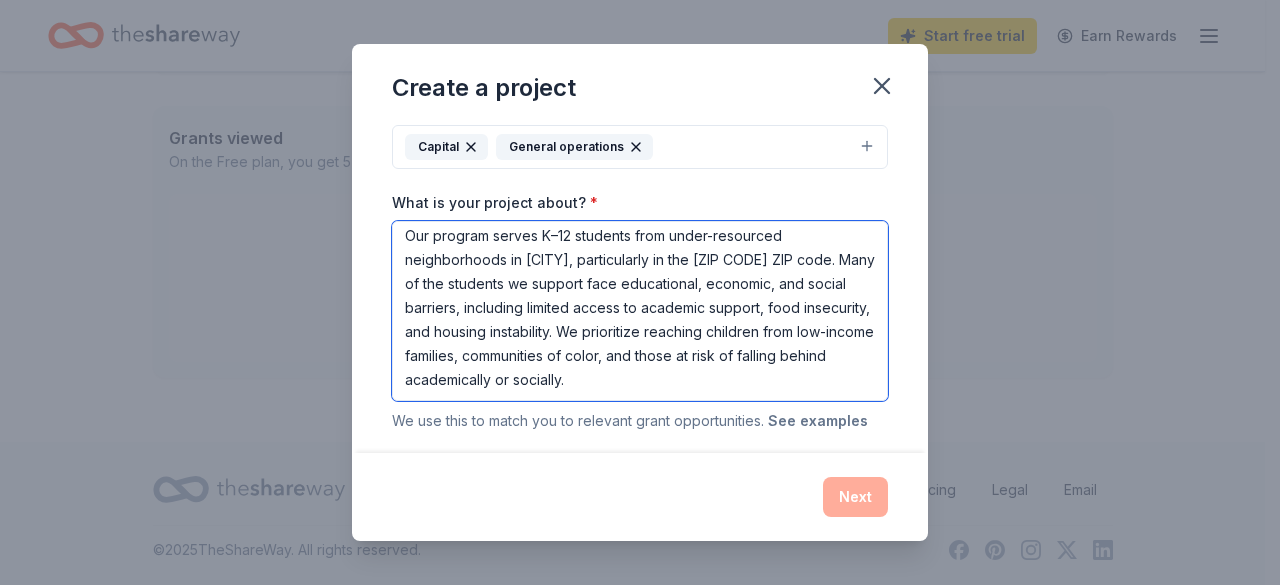type on "The mission of The Hope Center’s Afterschool Program is to provide a safe, supportive, and enriching environment for K–12 students in [CITY], [STATE]. Through literacy-based mentoring, tutoring, and STEM-aligned life skills—such as cooking, financial literacy, and technology—we aim to empower students academically, socially, and emotionally, helping them build resilience, confidence, and a pathway to long-term success.
Target Population
Our program serves K–12 students from under-resourced neighborhoods in [CITY], particularly in the [ZIP CODE] ZIP code. Many of the students we support face educational, economic, and social barriers, including limited access to academic support, food insecurity, and housing instability. We prioritize reaching children from low-income families, communities of color, and those at risk of falling behind academically or socially." 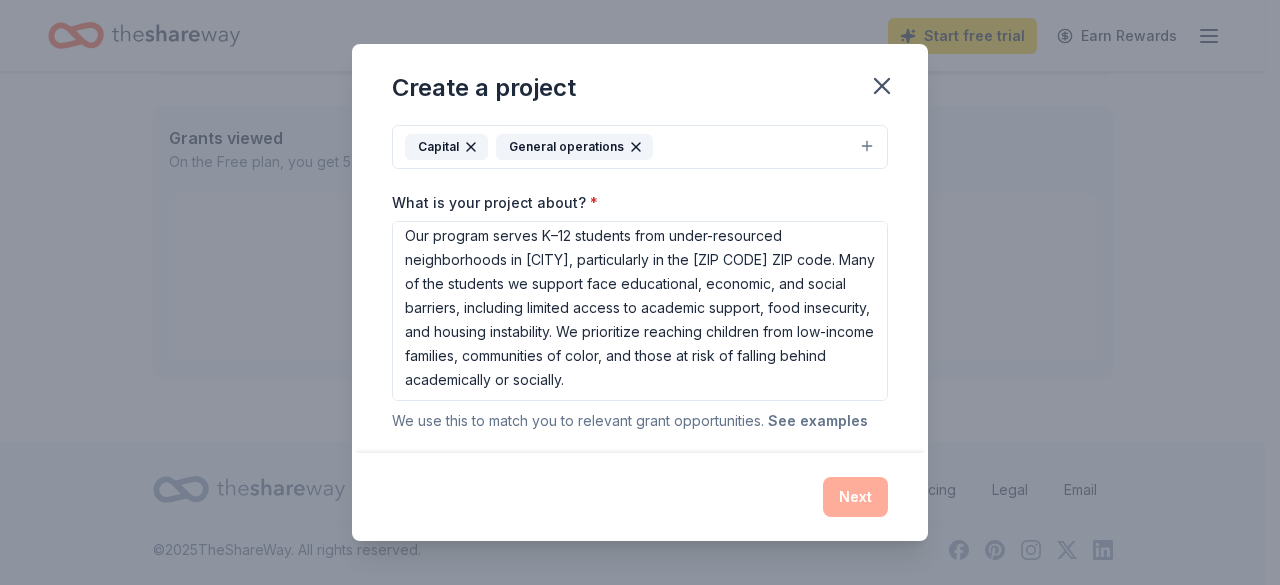 click on "See examples" at bounding box center [818, 421] 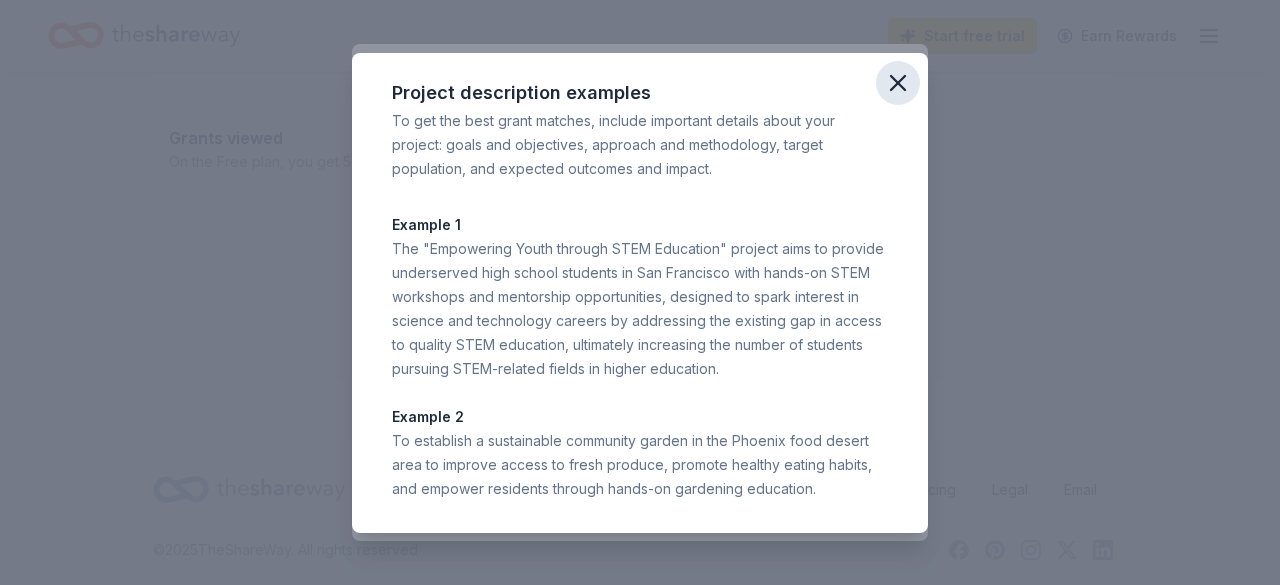 click 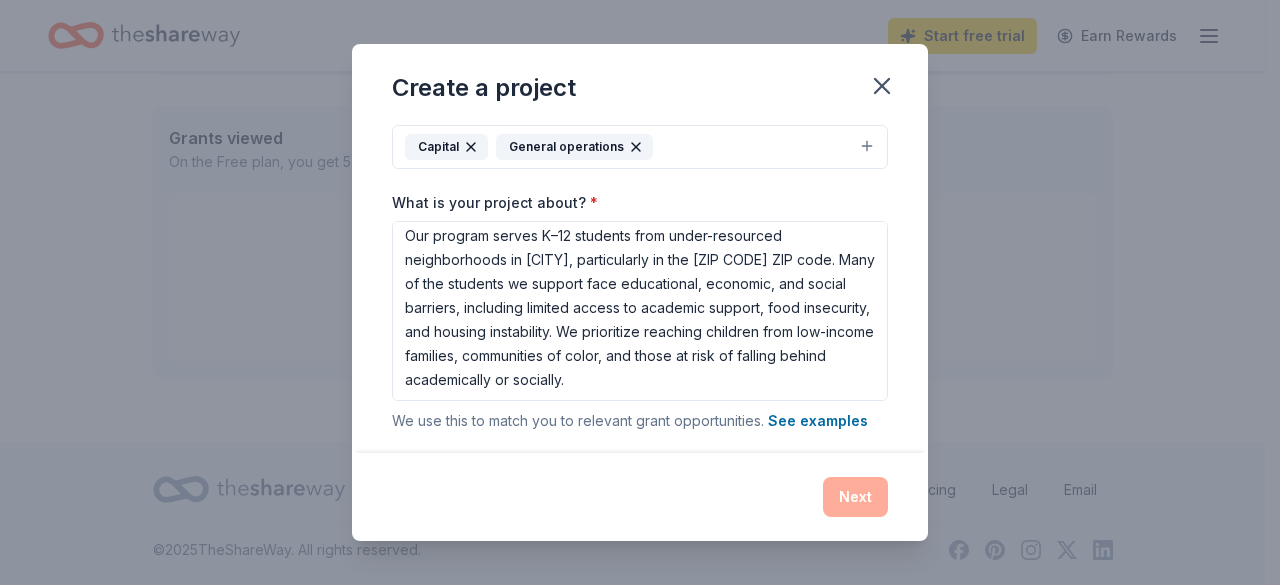 click on "Next" at bounding box center [640, 497] 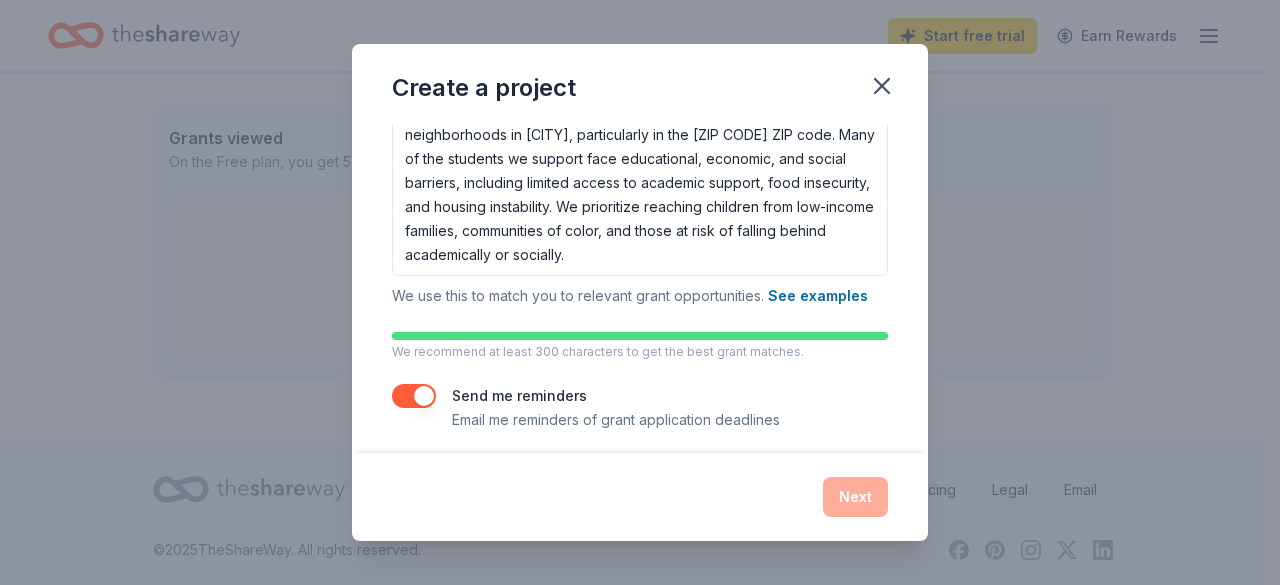 scroll, scrollTop: 350, scrollLeft: 0, axis: vertical 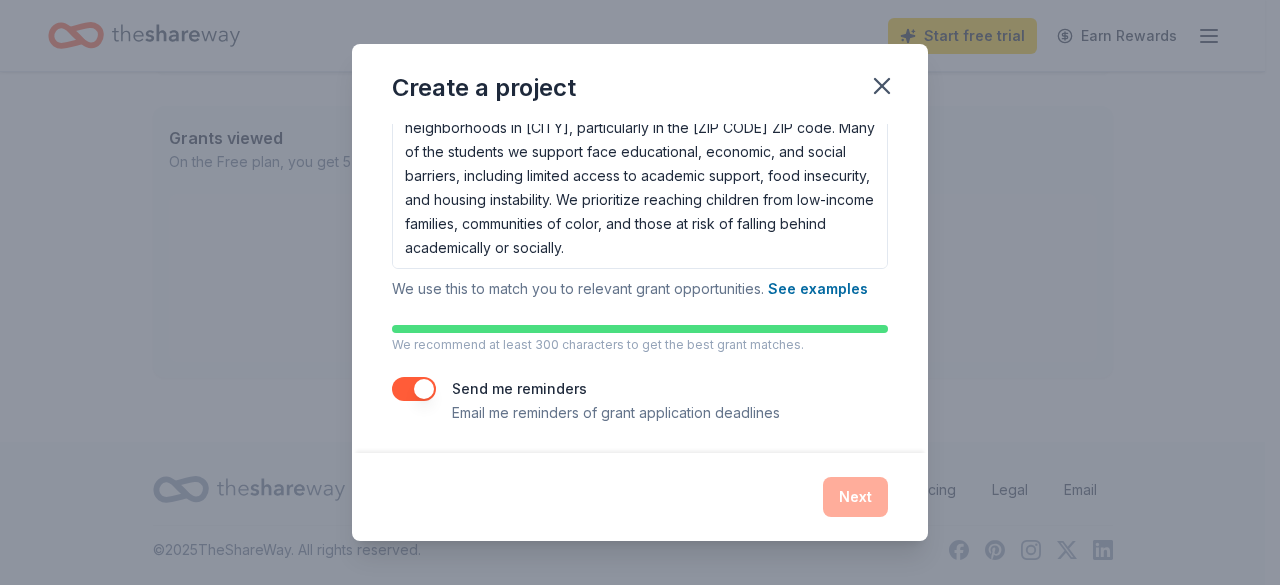click on "Next" at bounding box center [640, 497] 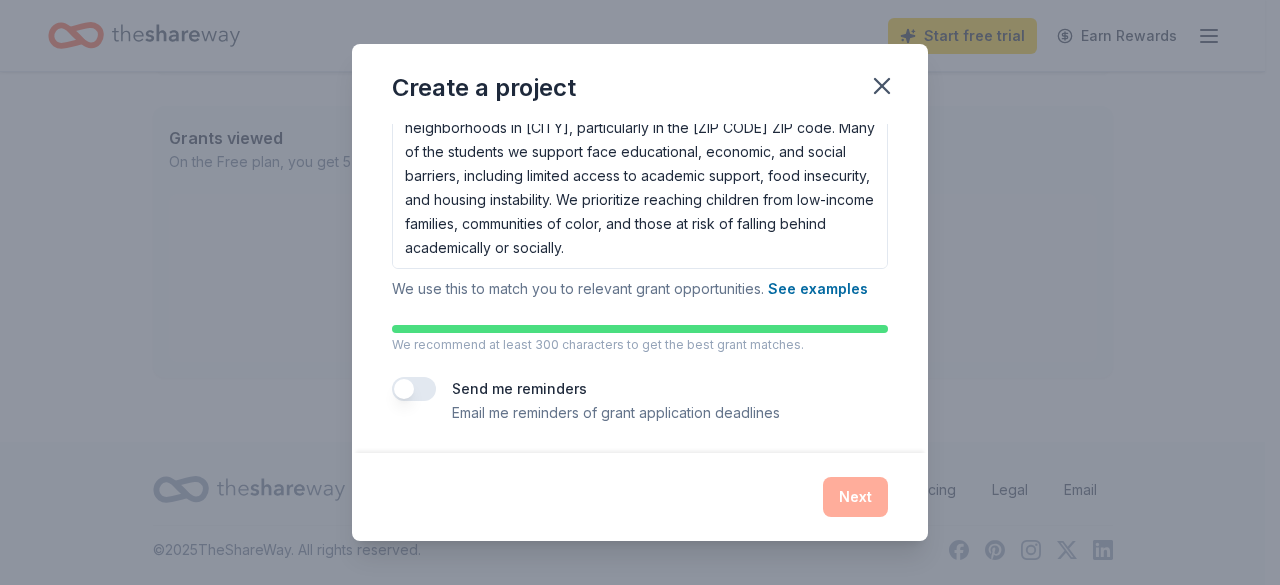 click at bounding box center (414, 389) 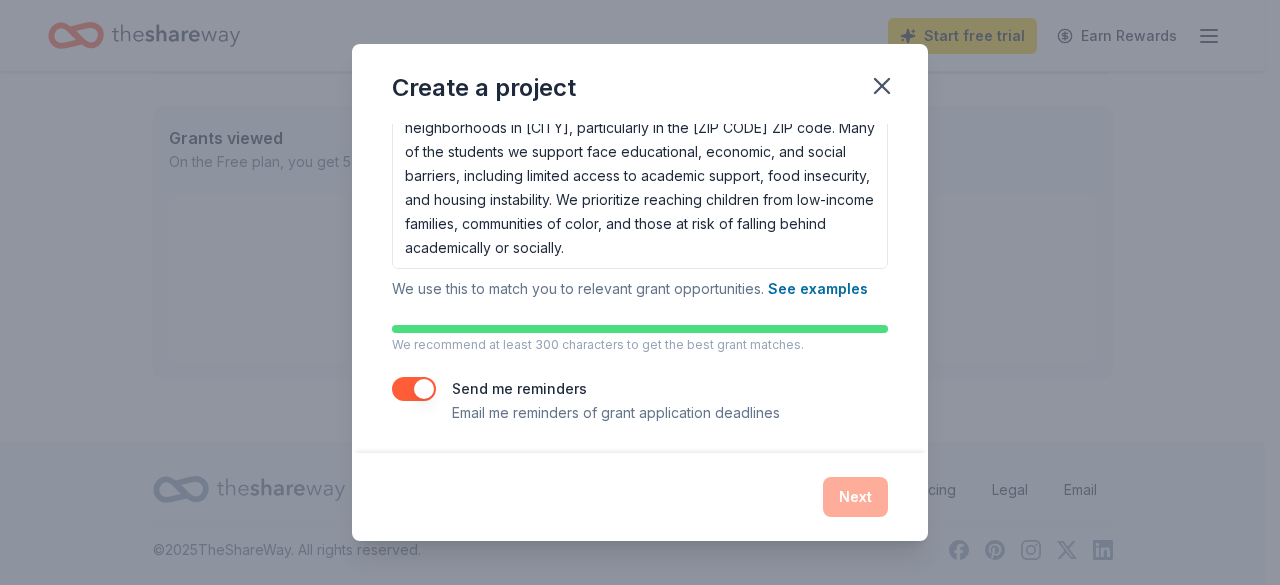 click on "Next" at bounding box center [640, 497] 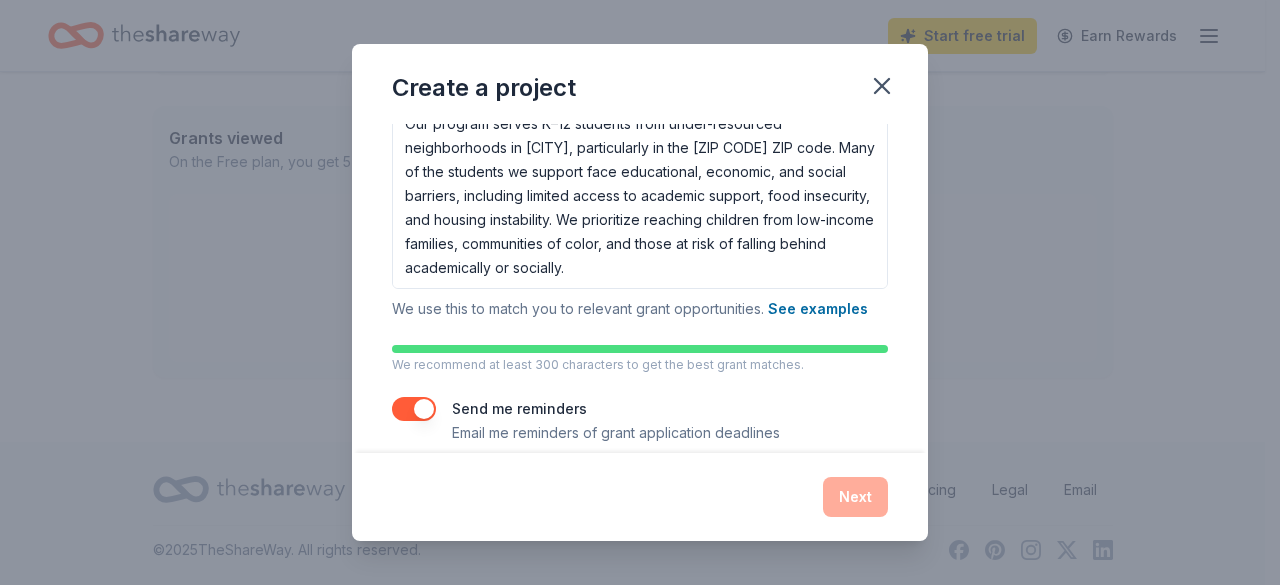 scroll, scrollTop: 350, scrollLeft: 0, axis: vertical 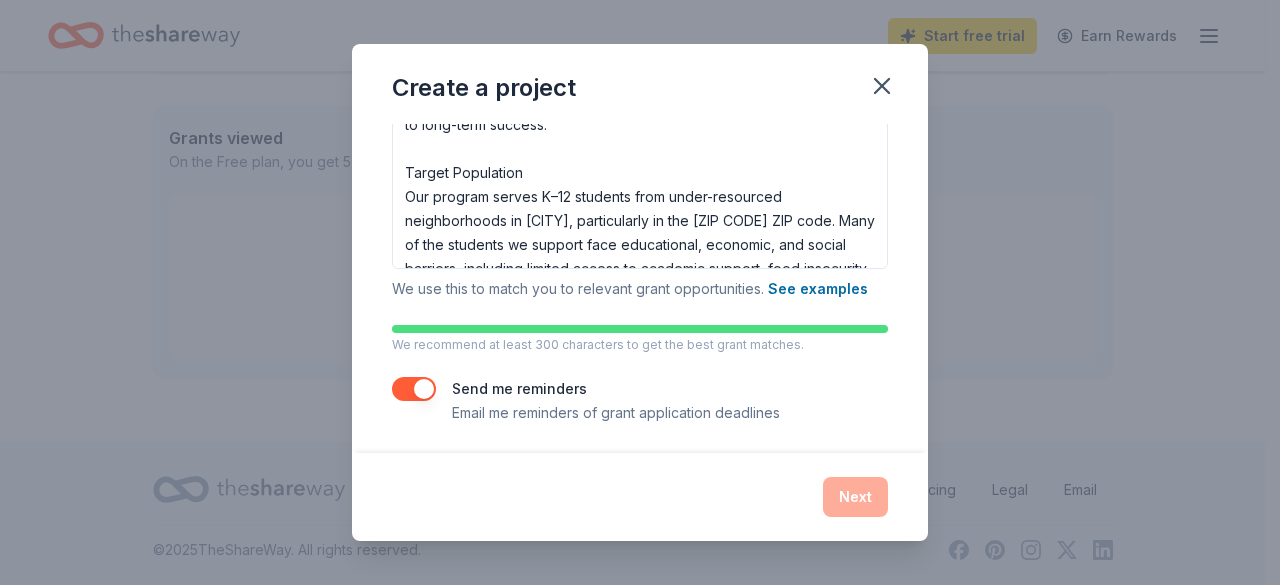 click on "Email me reminders of grant application deadlines" at bounding box center (616, 413) 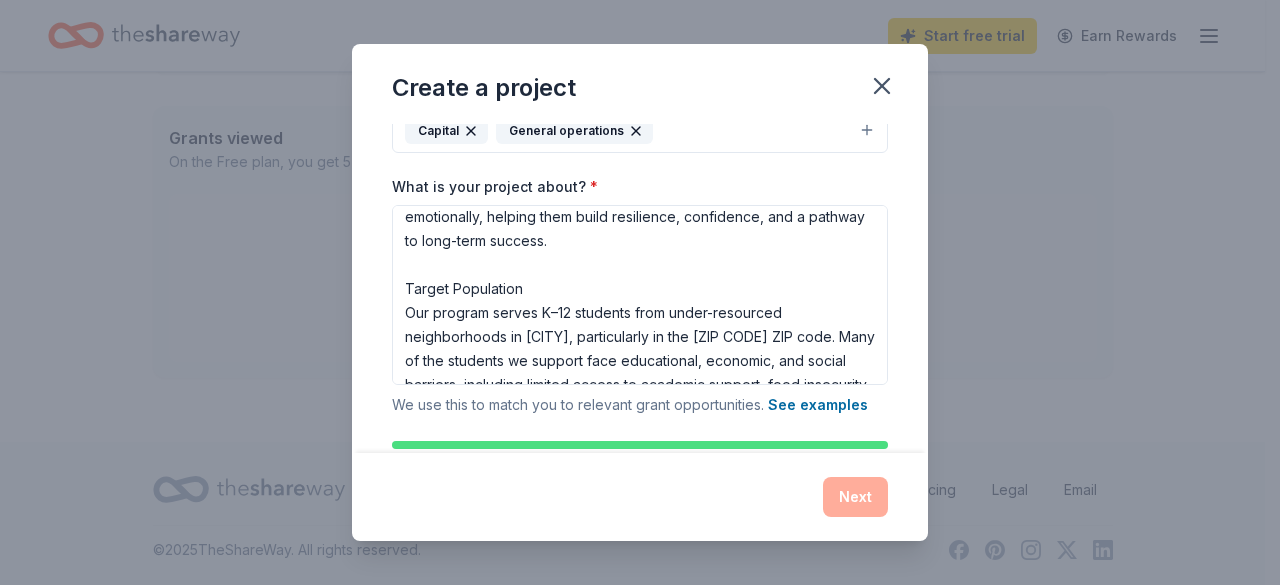 scroll, scrollTop: 350, scrollLeft: 0, axis: vertical 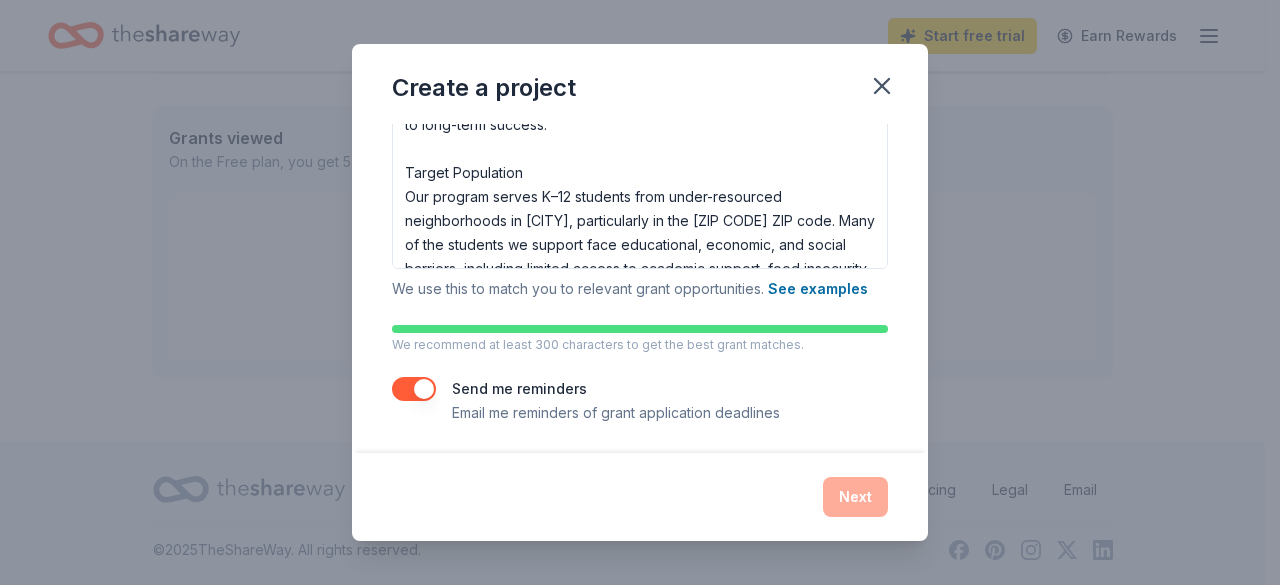 click on "Next" at bounding box center (640, 497) 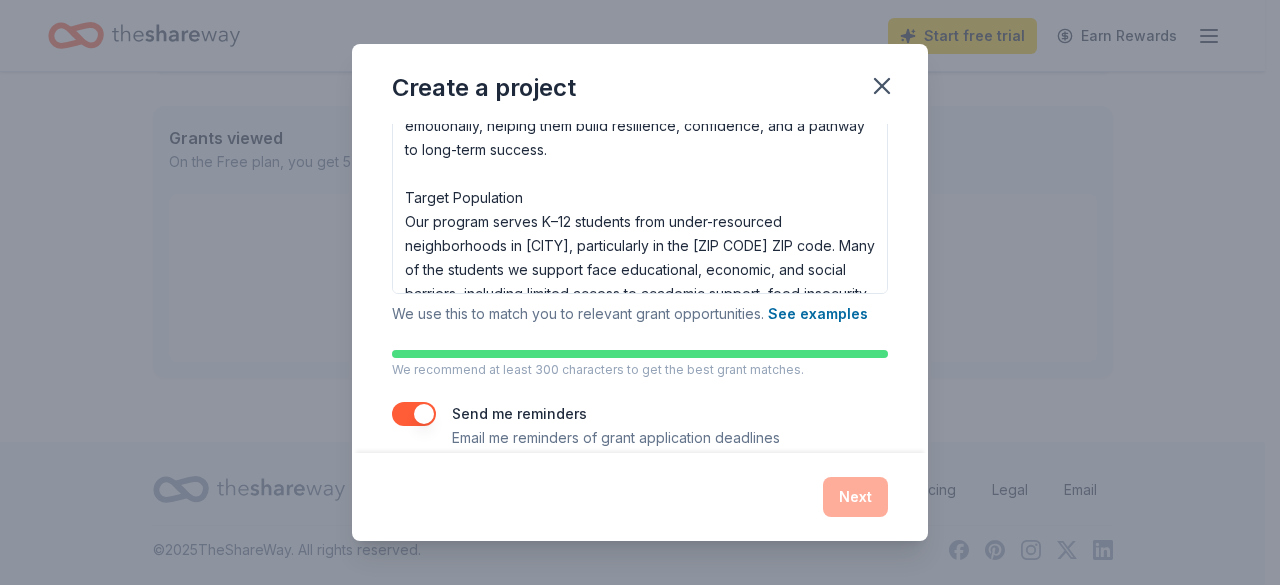 scroll, scrollTop: 350, scrollLeft: 0, axis: vertical 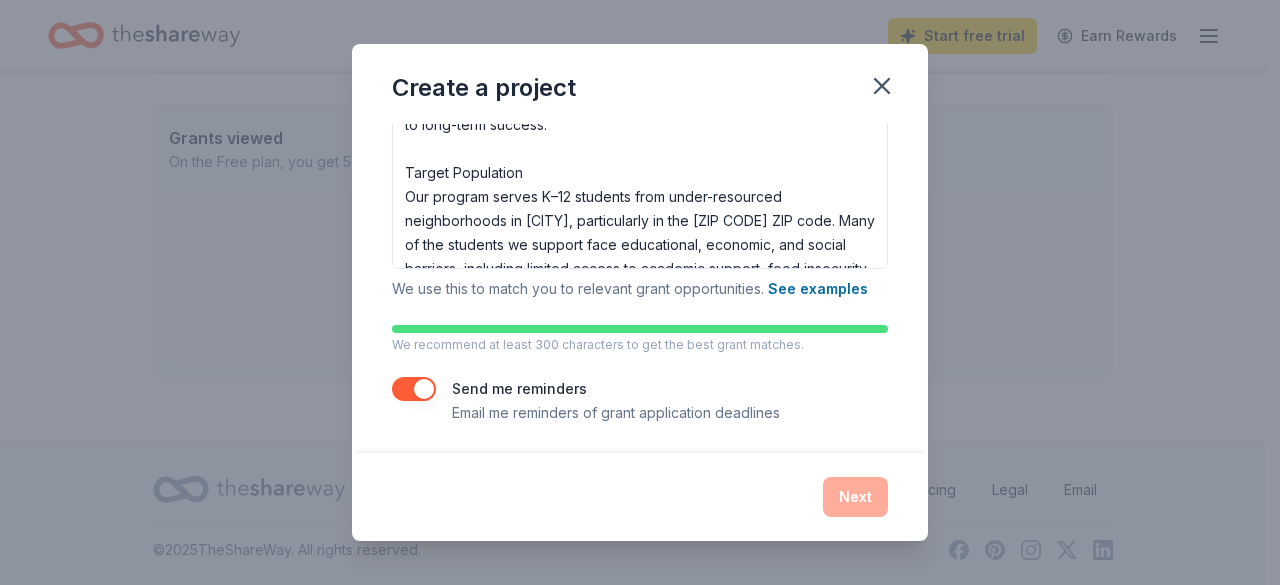 click on "Next" at bounding box center (640, 497) 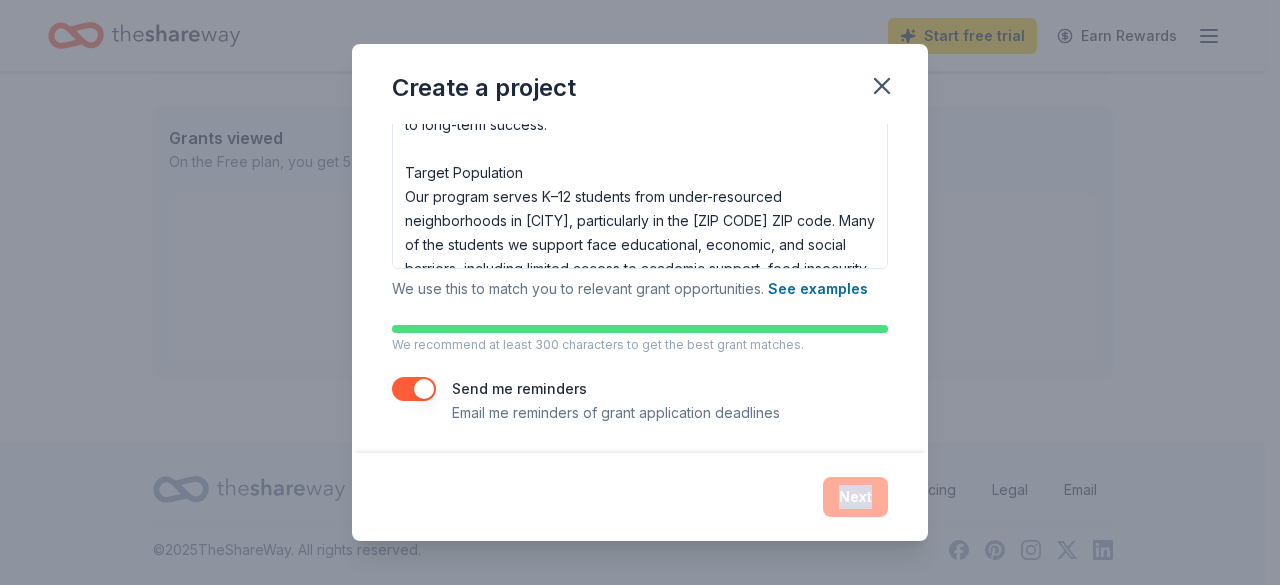 click on "Next" at bounding box center (640, 497) 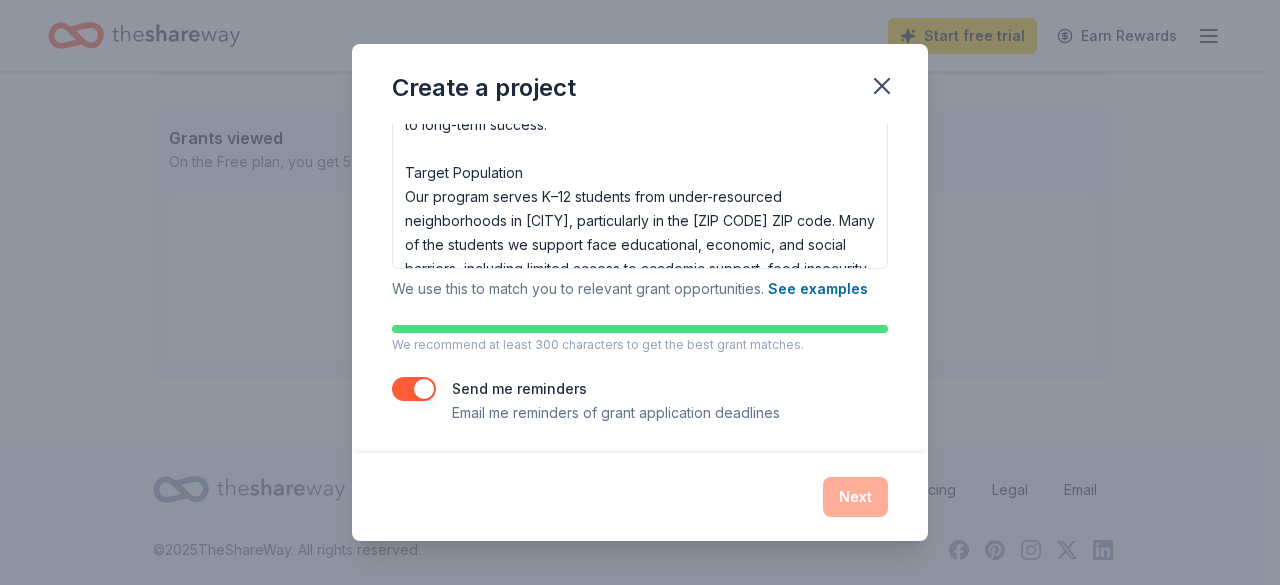 click at bounding box center [414, 389] 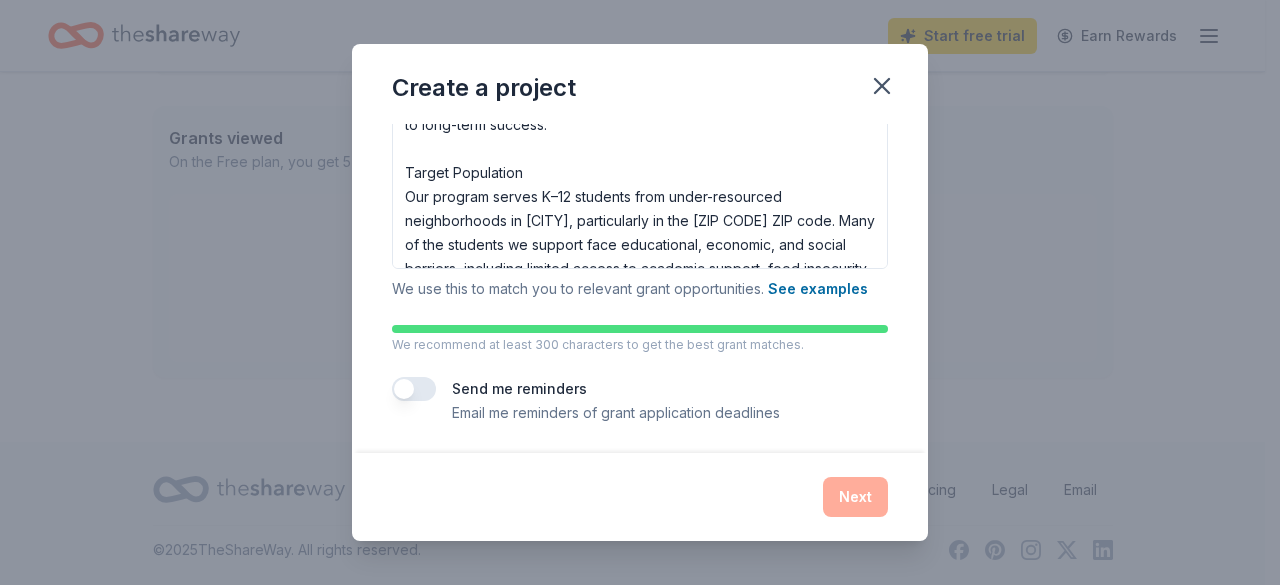 click on "Next" at bounding box center (640, 497) 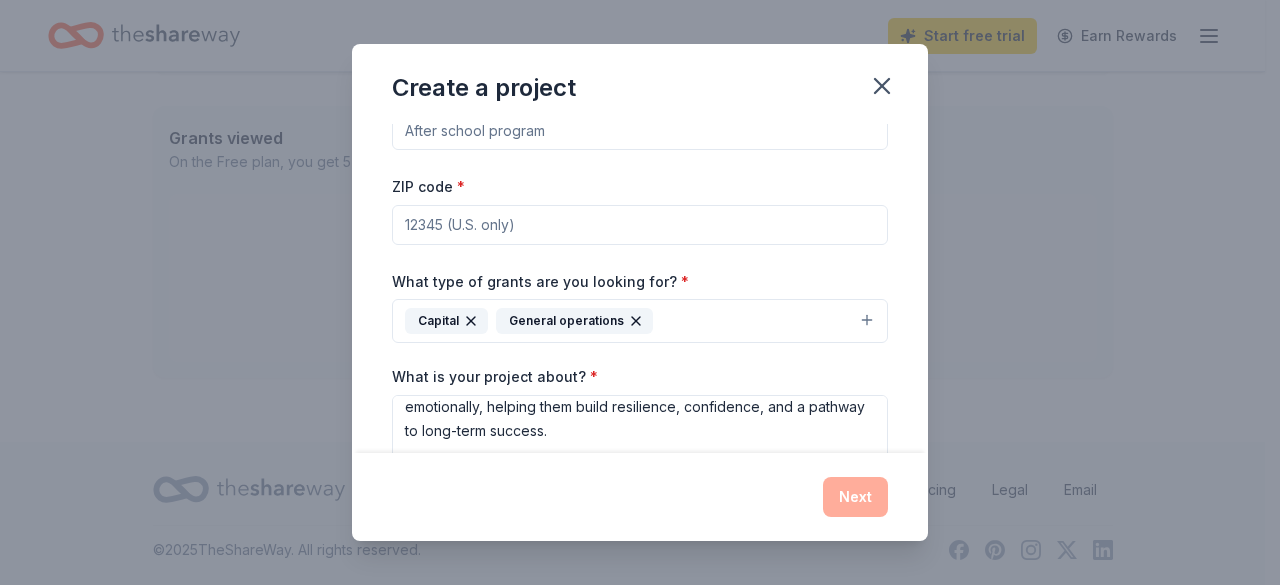 scroll, scrollTop: 0, scrollLeft: 0, axis: both 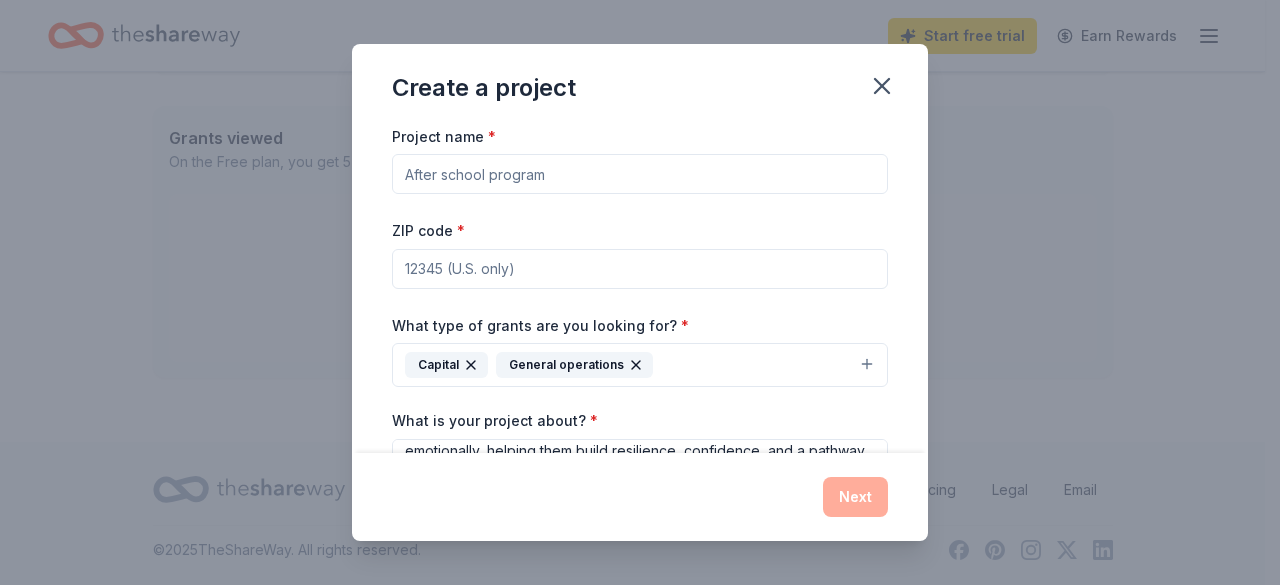 click on "Next" at bounding box center [640, 497] 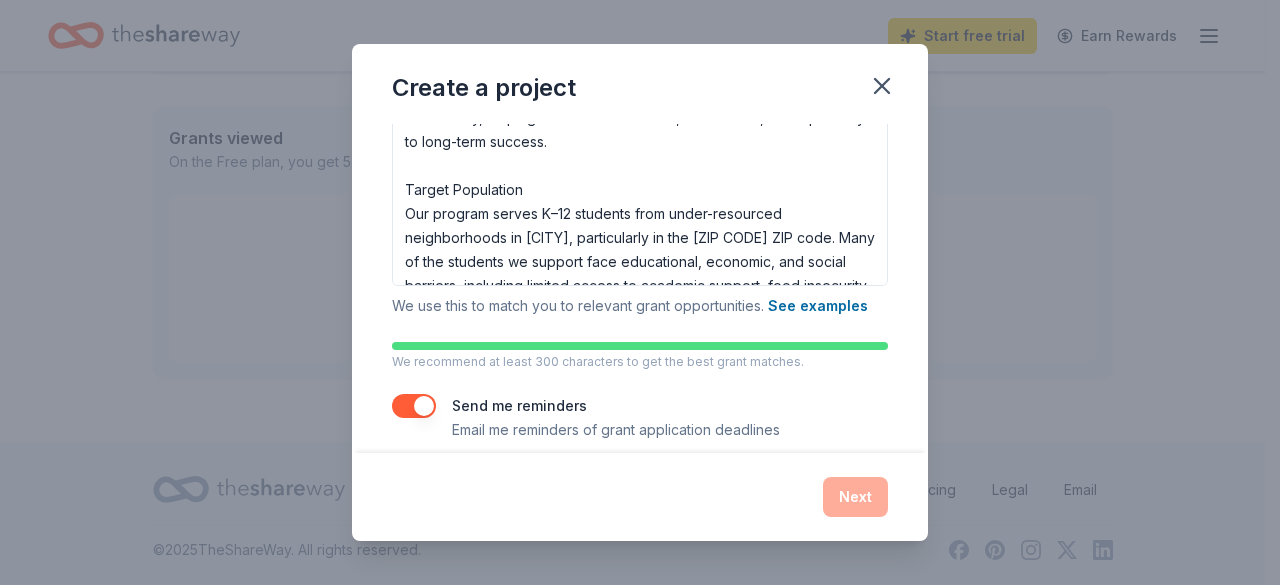 scroll, scrollTop: 350, scrollLeft: 0, axis: vertical 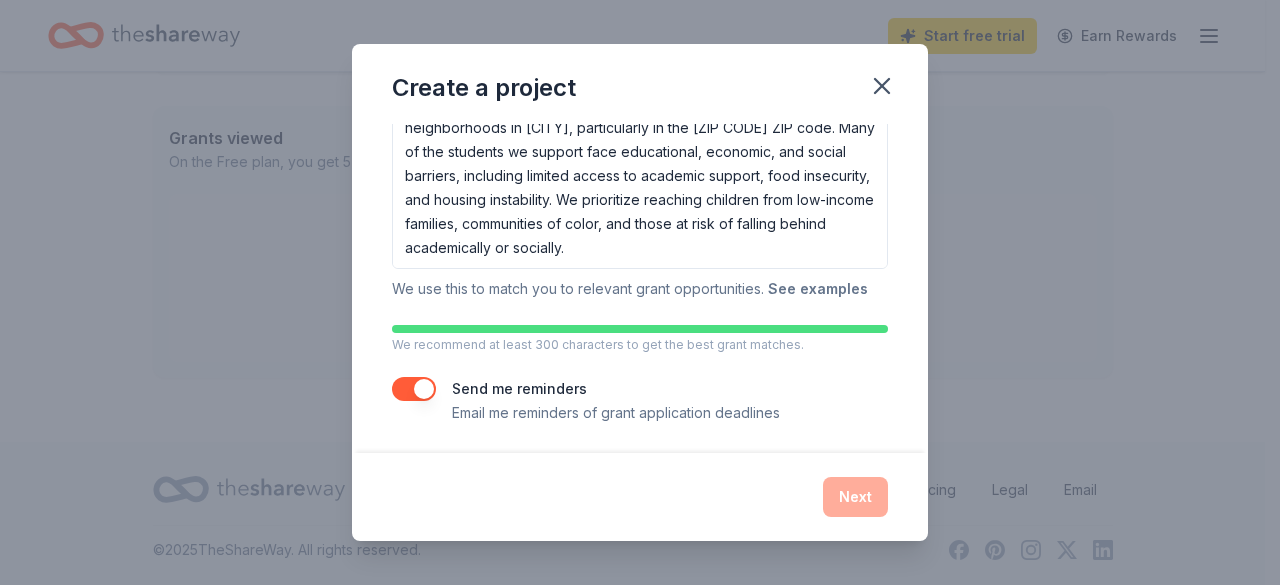 click on "See examples" at bounding box center (818, 289) 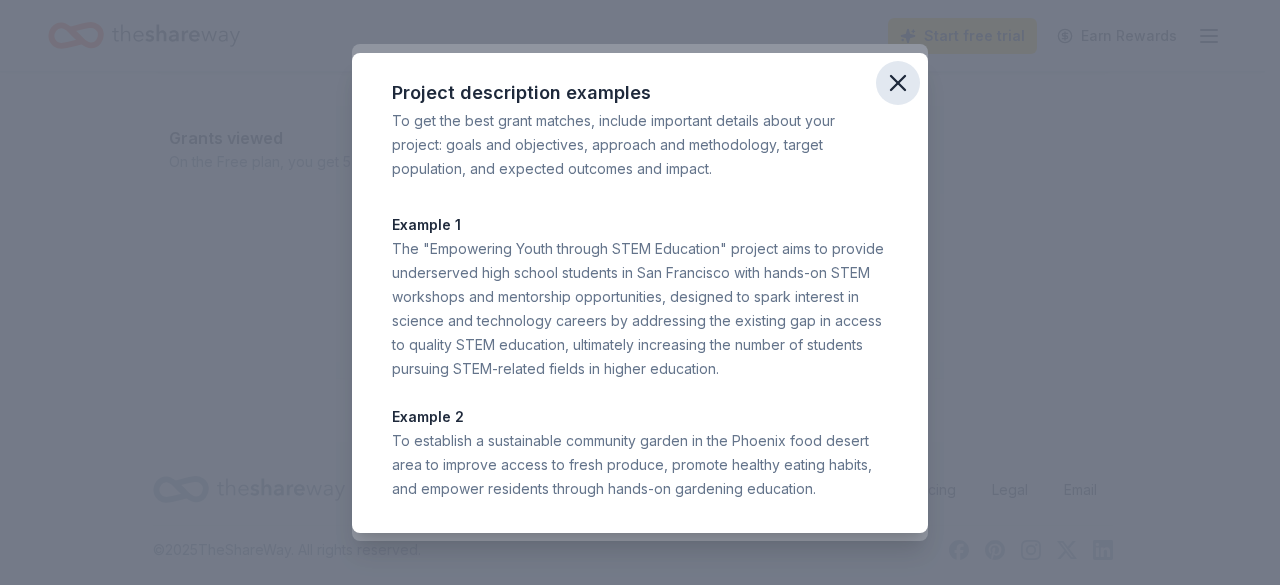 click 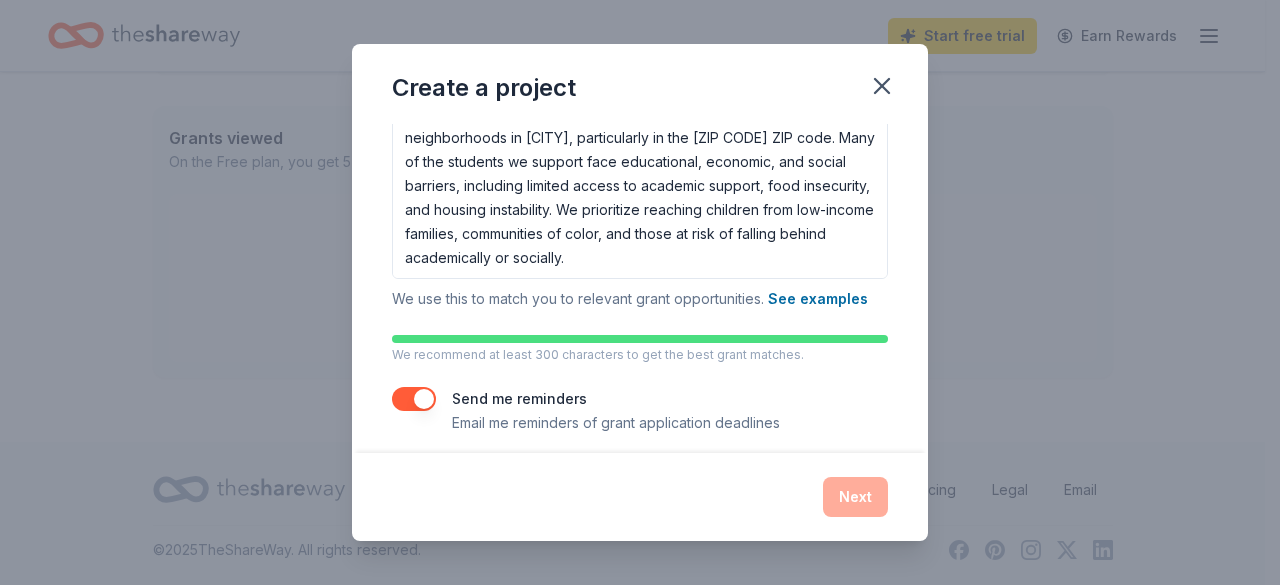 scroll, scrollTop: 350, scrollLeft: 0, axis: vertical 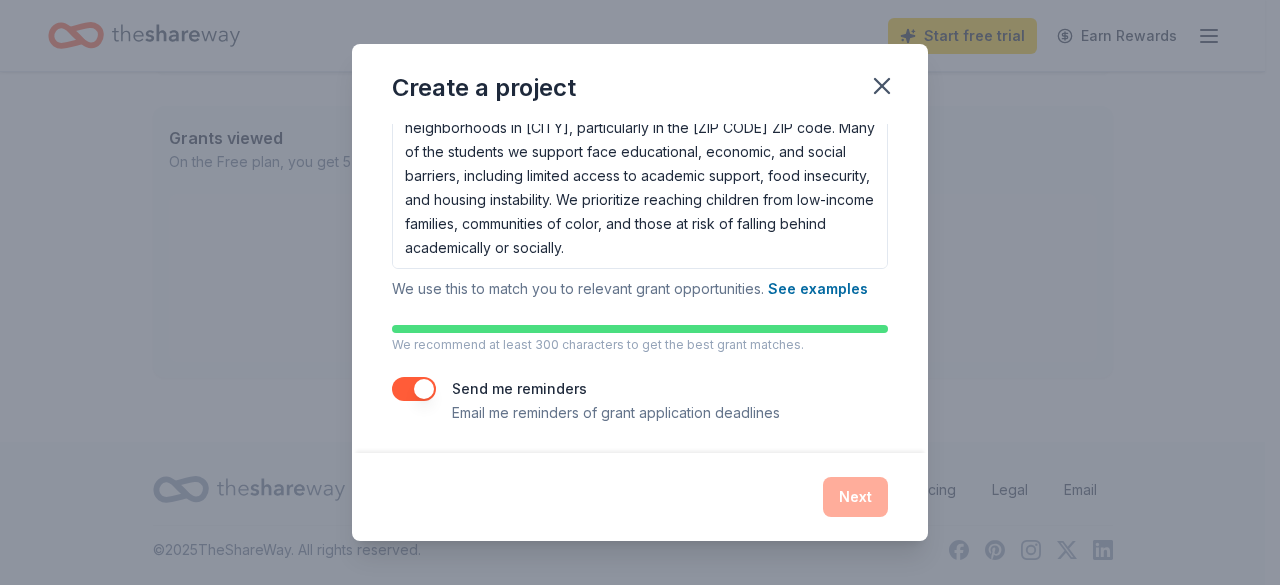 click on "Next" at bounding box center (640, 497) 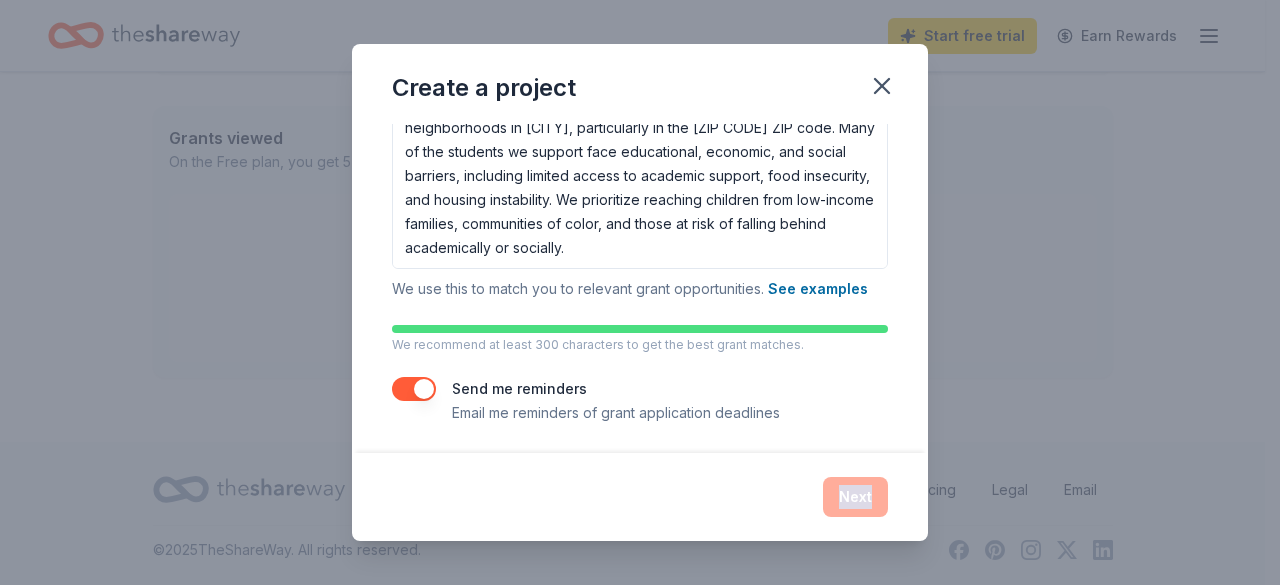 click on "Next" at bounding box center (640, 497) 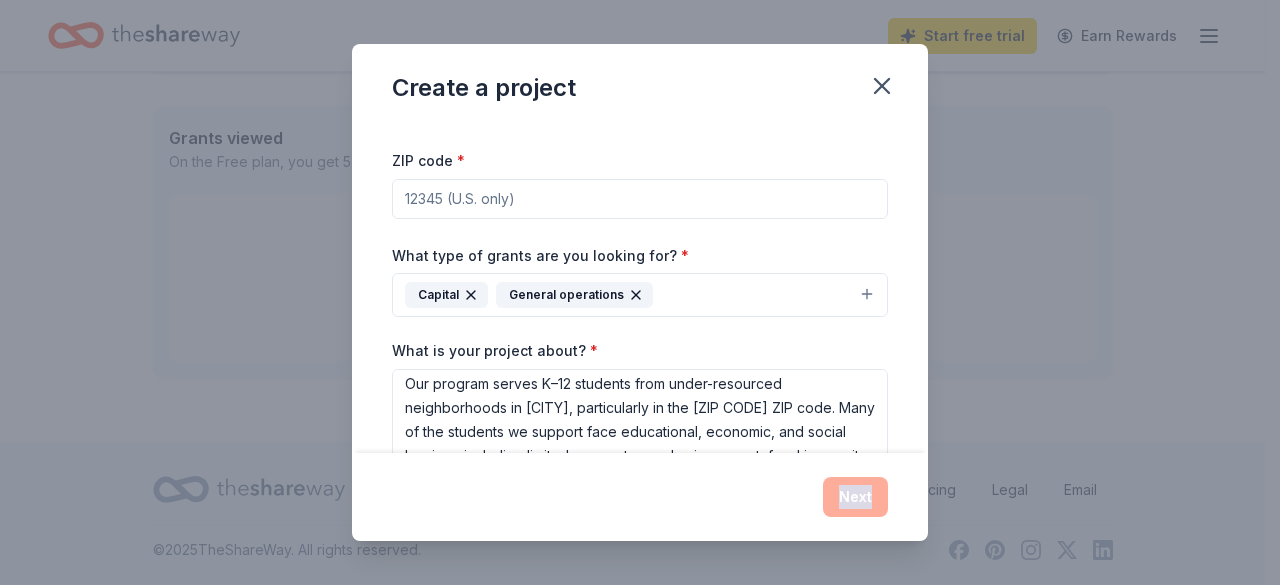 scroll, scrollTop: 0, scrollLeft: 0, axis: both 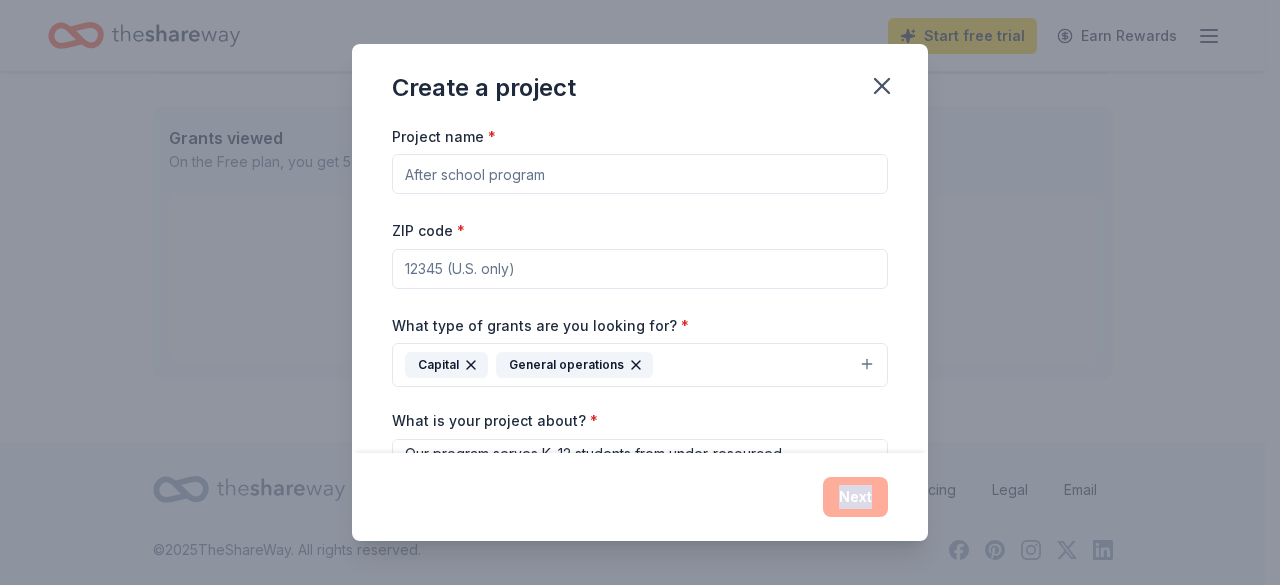 click on "Next" at bounding box center [640, 497] 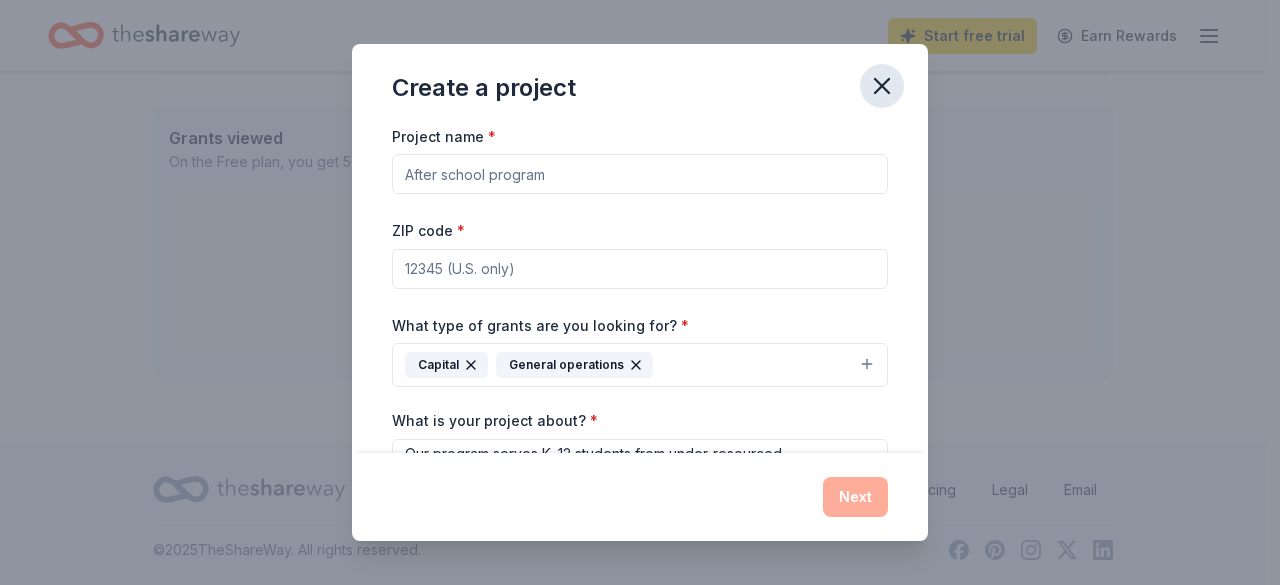 click 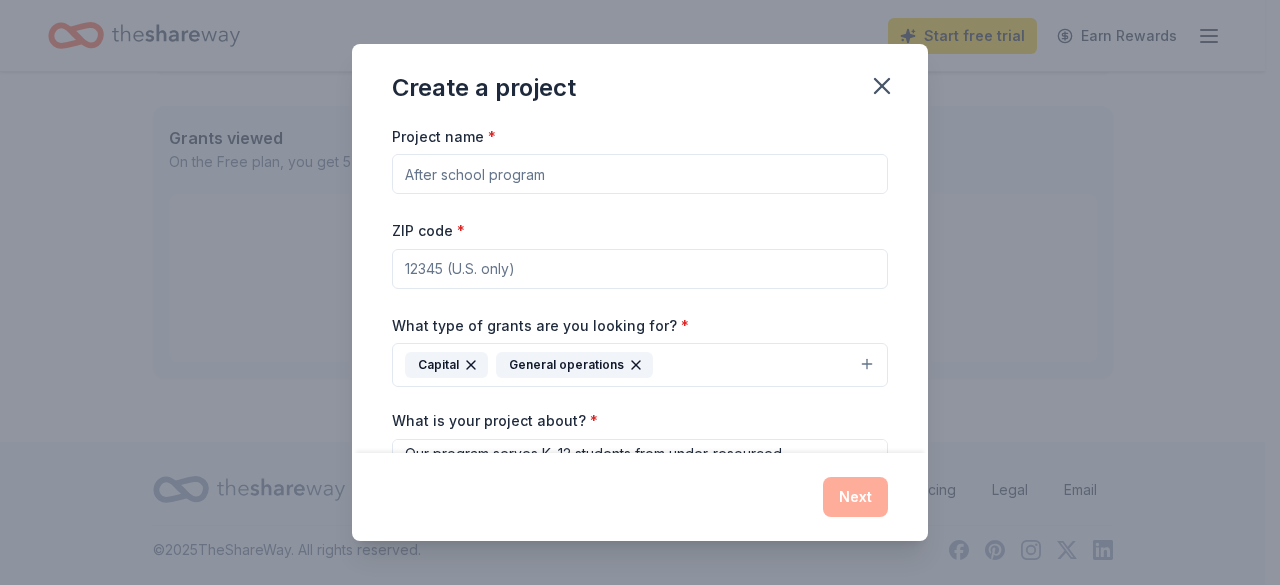 click on "Next" at bounding box center [640, 497] 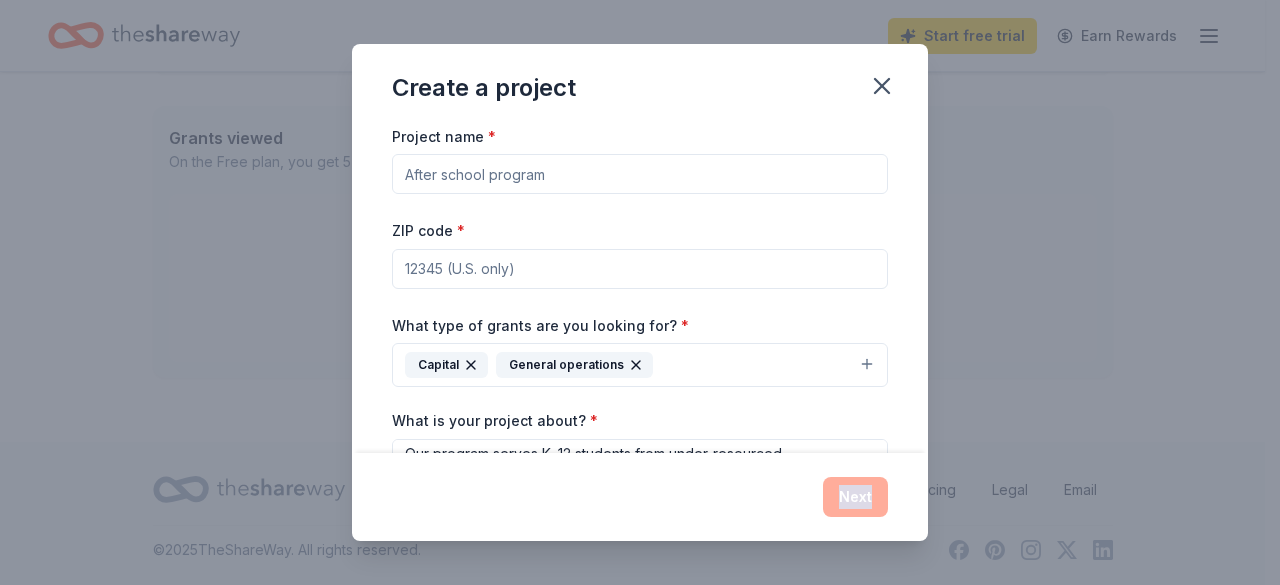 click on "Next" at bounding box center (640, 497) 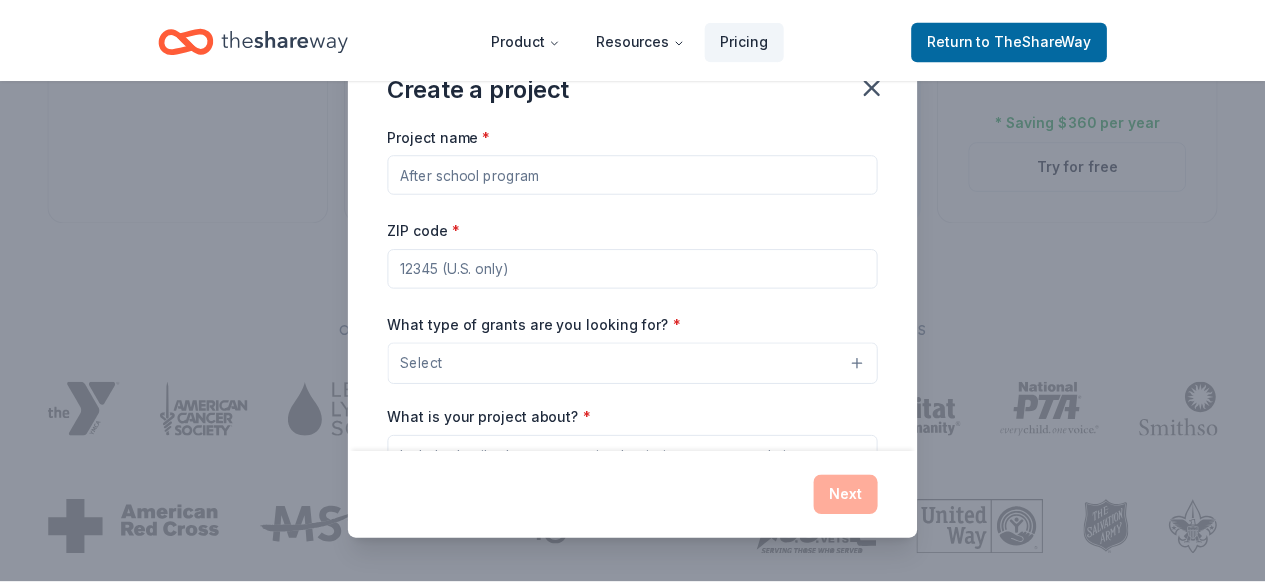 scroll, scrollTop: 160, scrollLeft: 0, axis: vertical 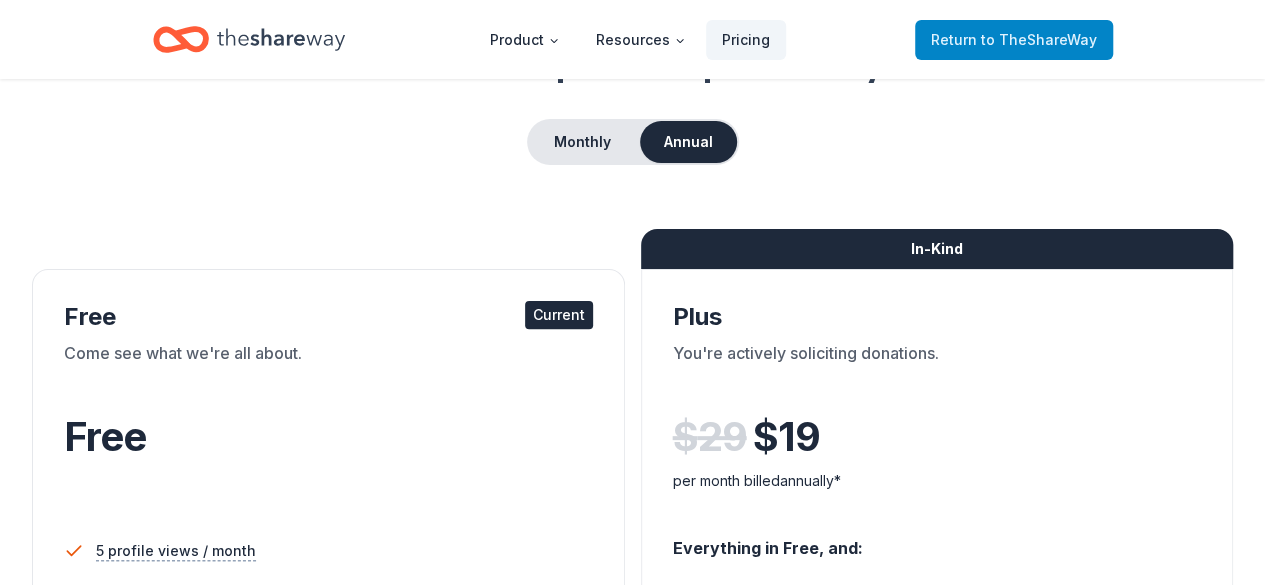 click on "to TheShareWay" at bounding box center [1039, 39] 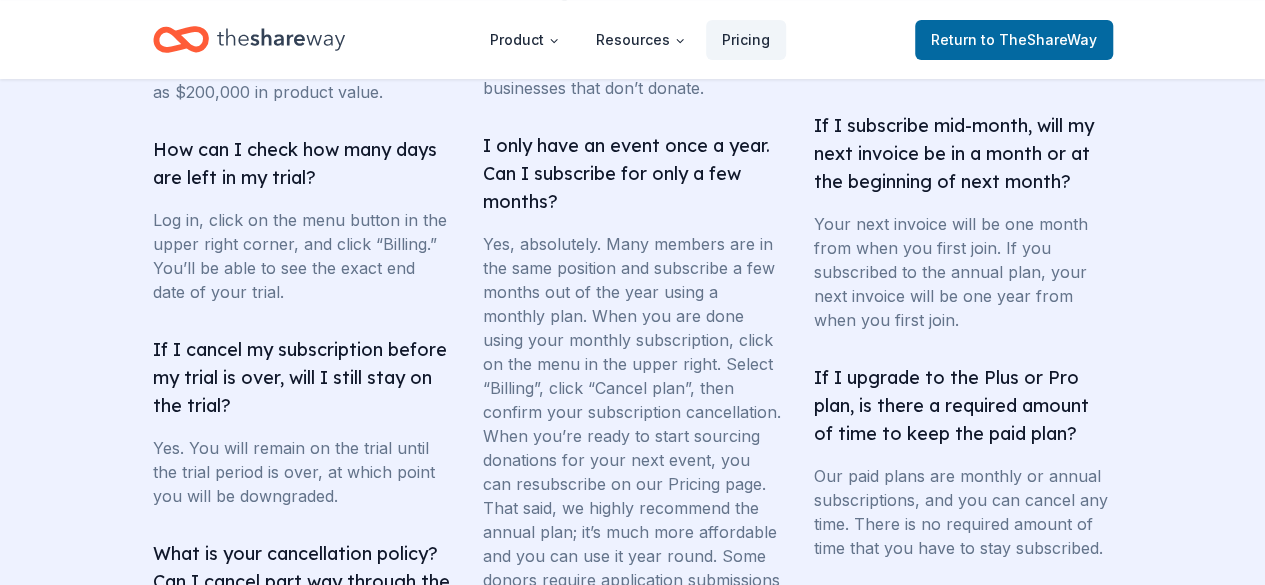 scroll, scrollTop: 4237, scrollLeft: 0, axis: vertical 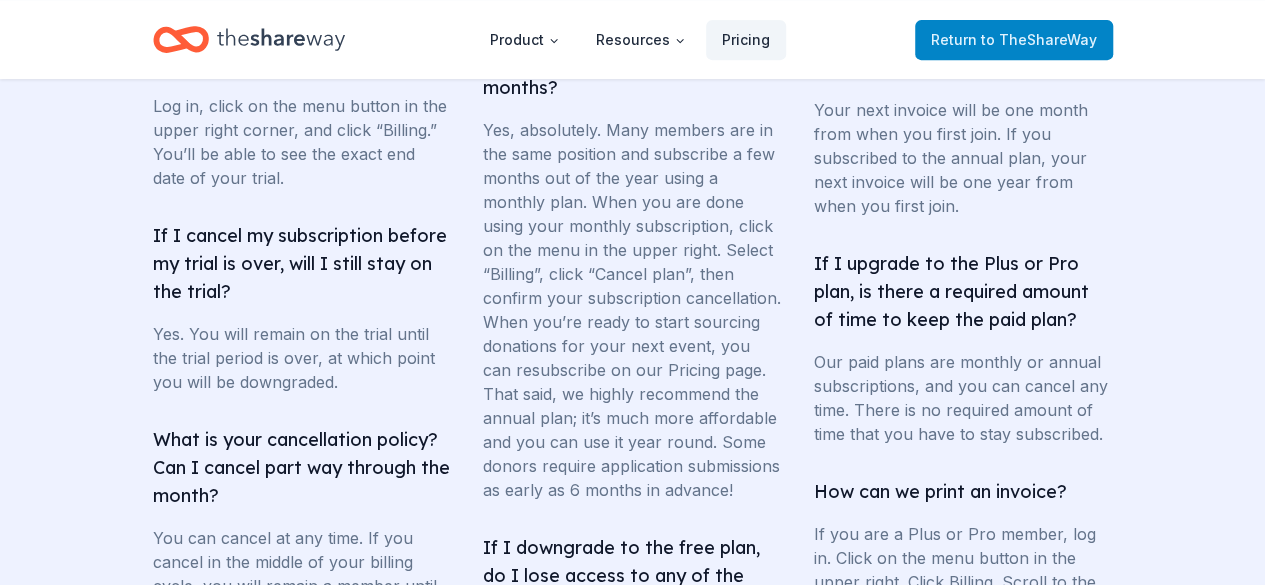 click on "to TheShareWay" at bounding box center [1039, 39] 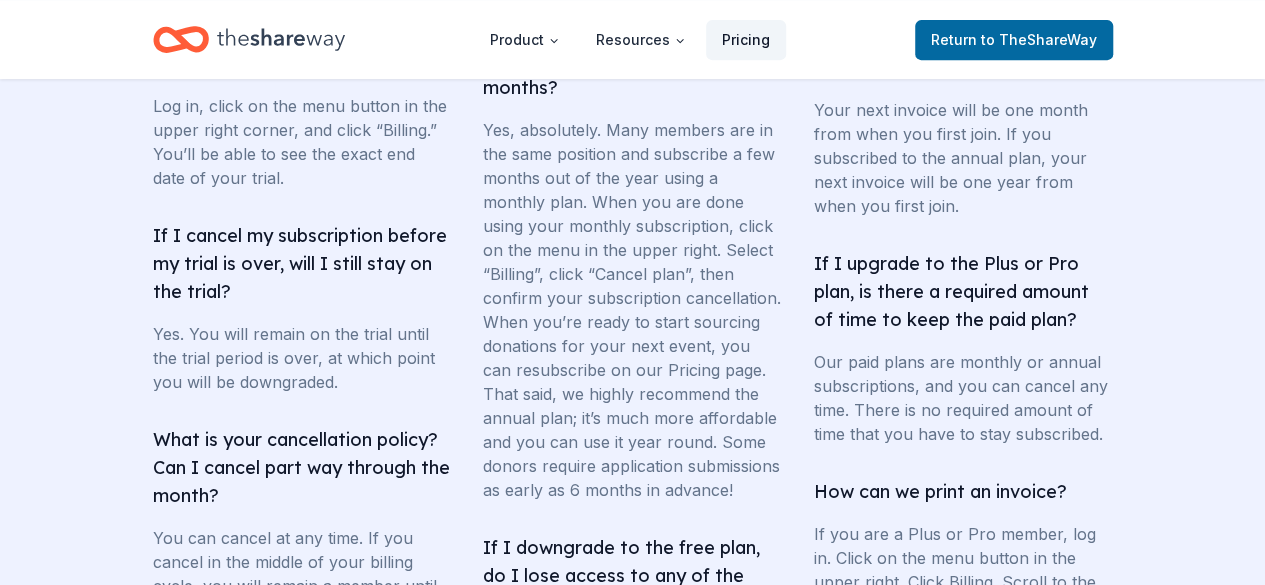 click on "Pricing" at bounding box center (746, 40) 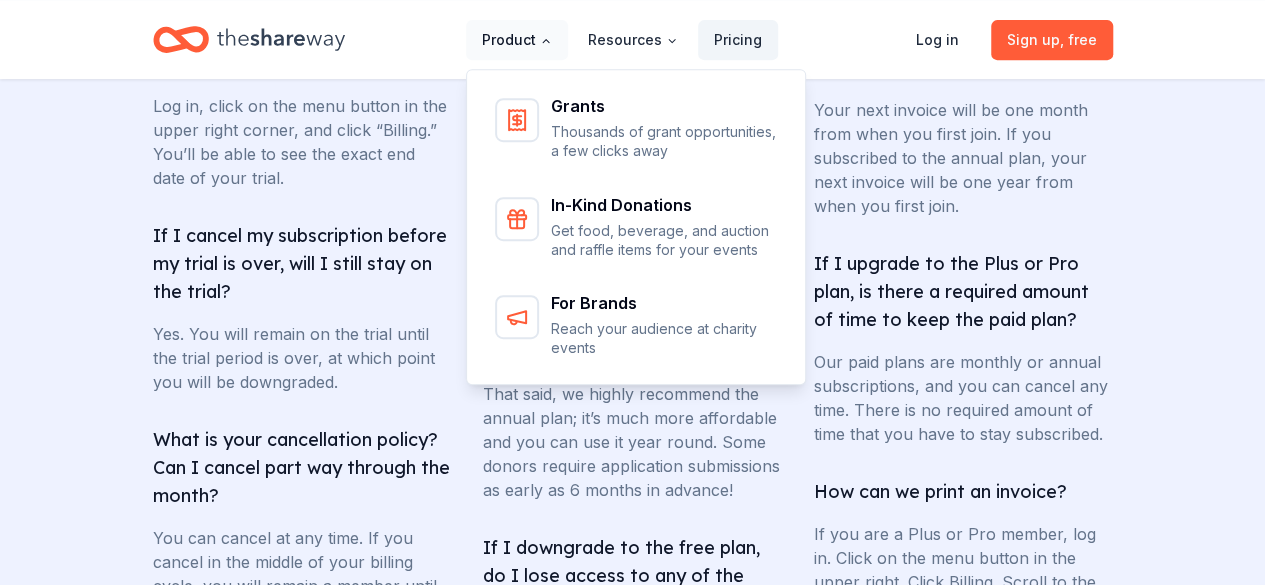 click on "Product" at bounding box center [517, 40] 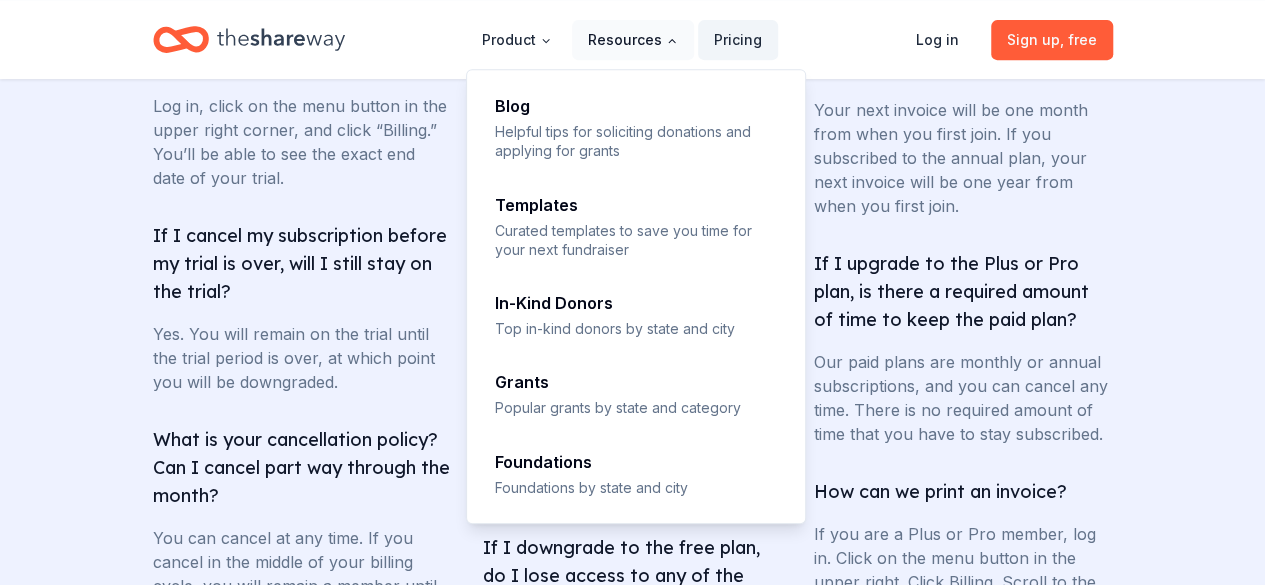 click on "Resources" at bounding box center (633, 40) 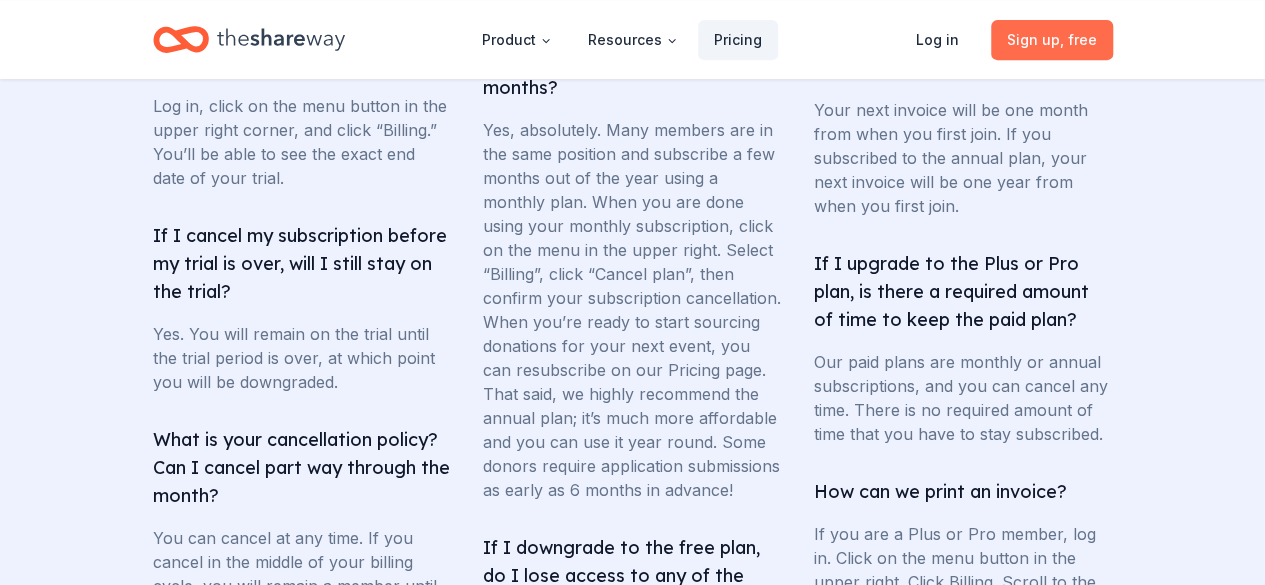 click on ", free" at bounding box center (1078, 39) 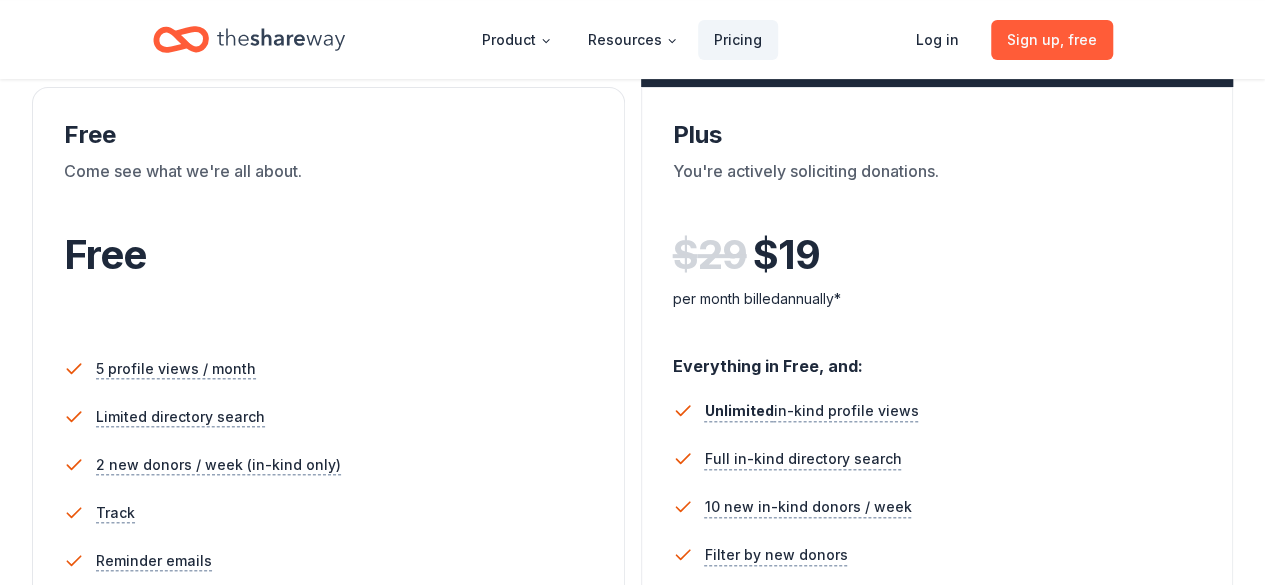scroll, scrollTop: 0, scrollLeft: 0, axis: both 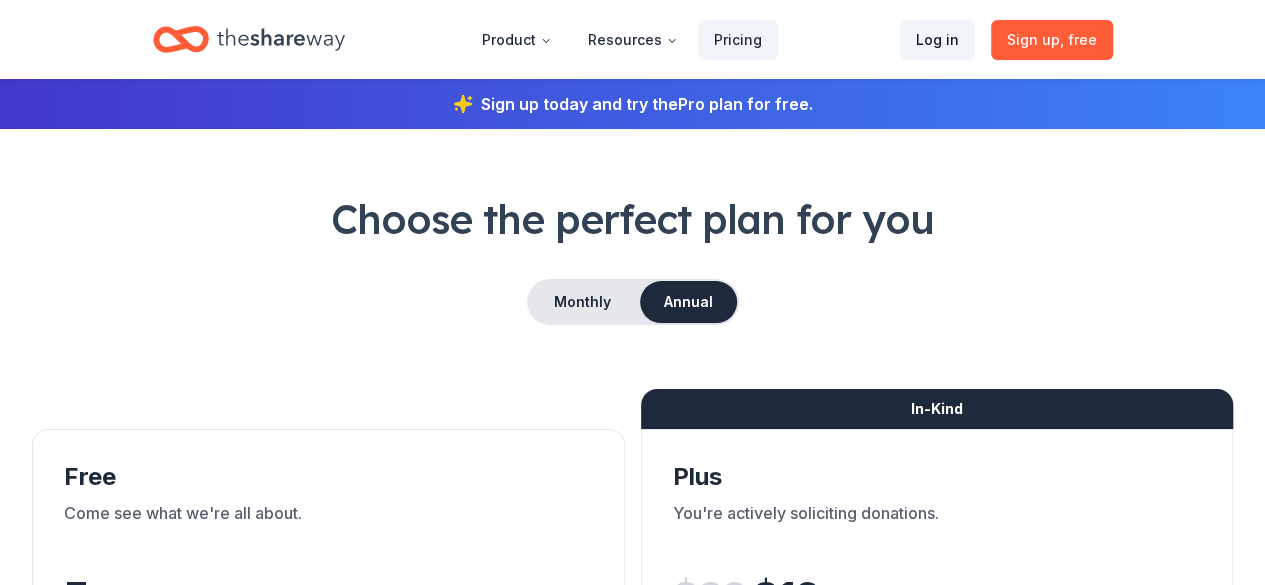 click on "Log in" at bounding box center [937, 40] 